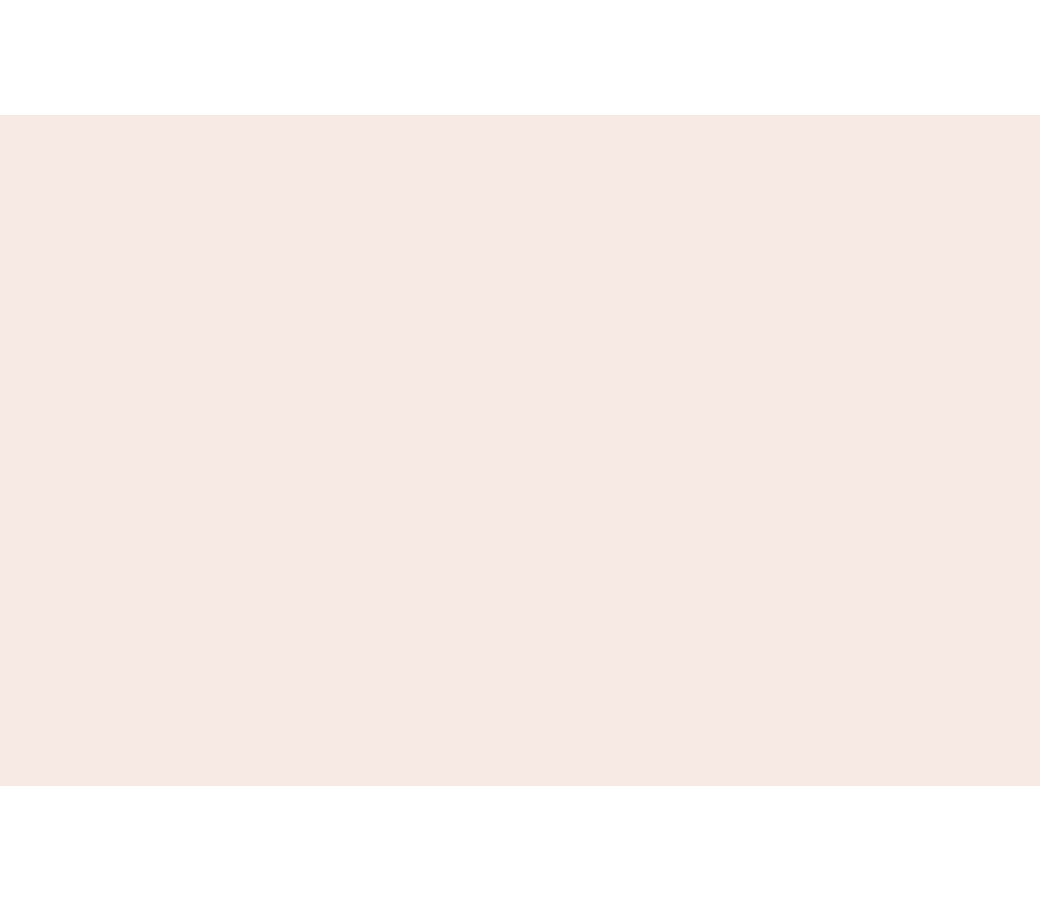 scroll, scrollTop: 0, scrollLeft: 0, axis: both 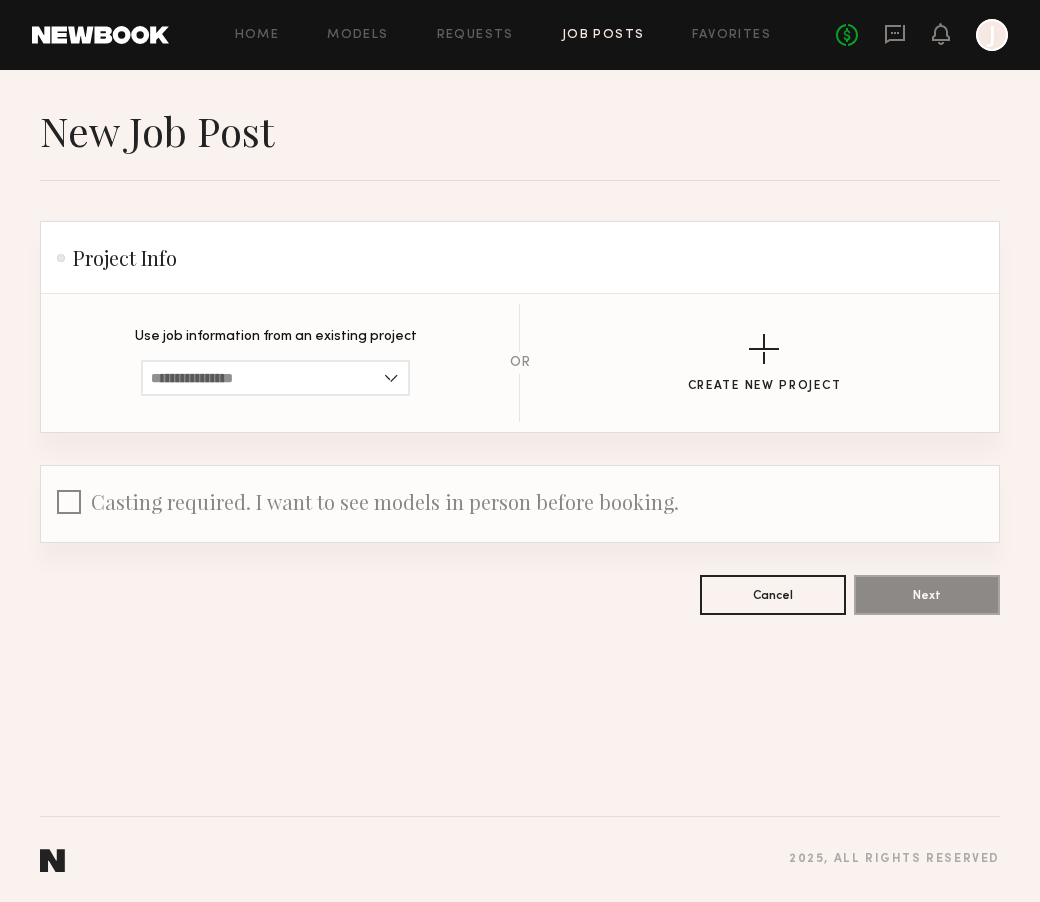 click on "No fees up to $5,000 J" 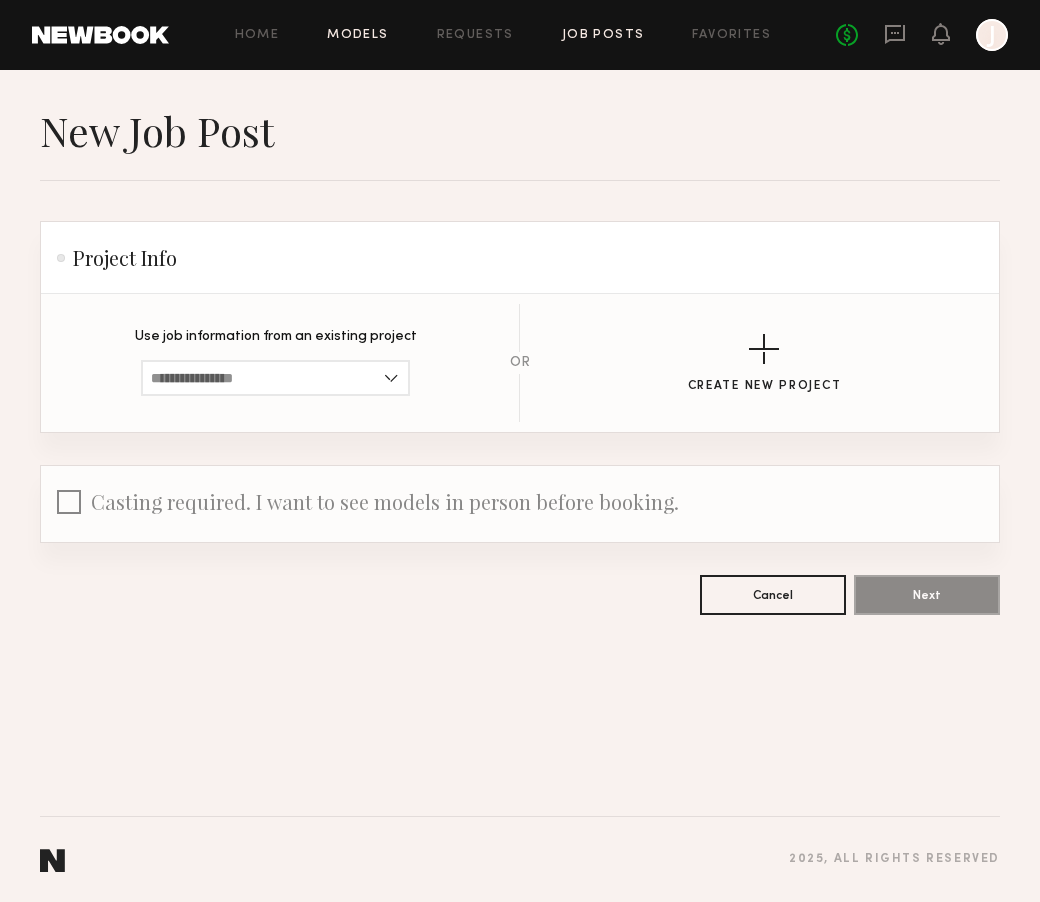 click on "Models" 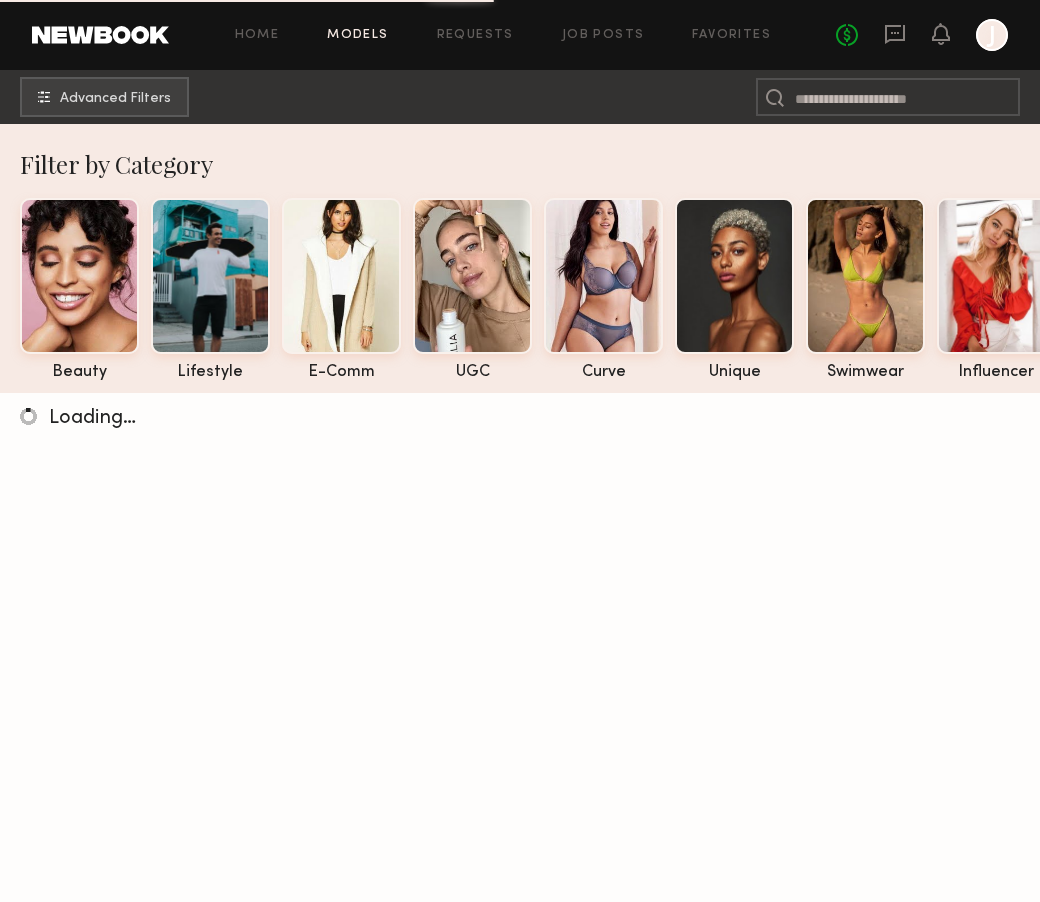 click on "Home Models Requests Job Posts Favorites Sign Out No fees up to $5,000 J" 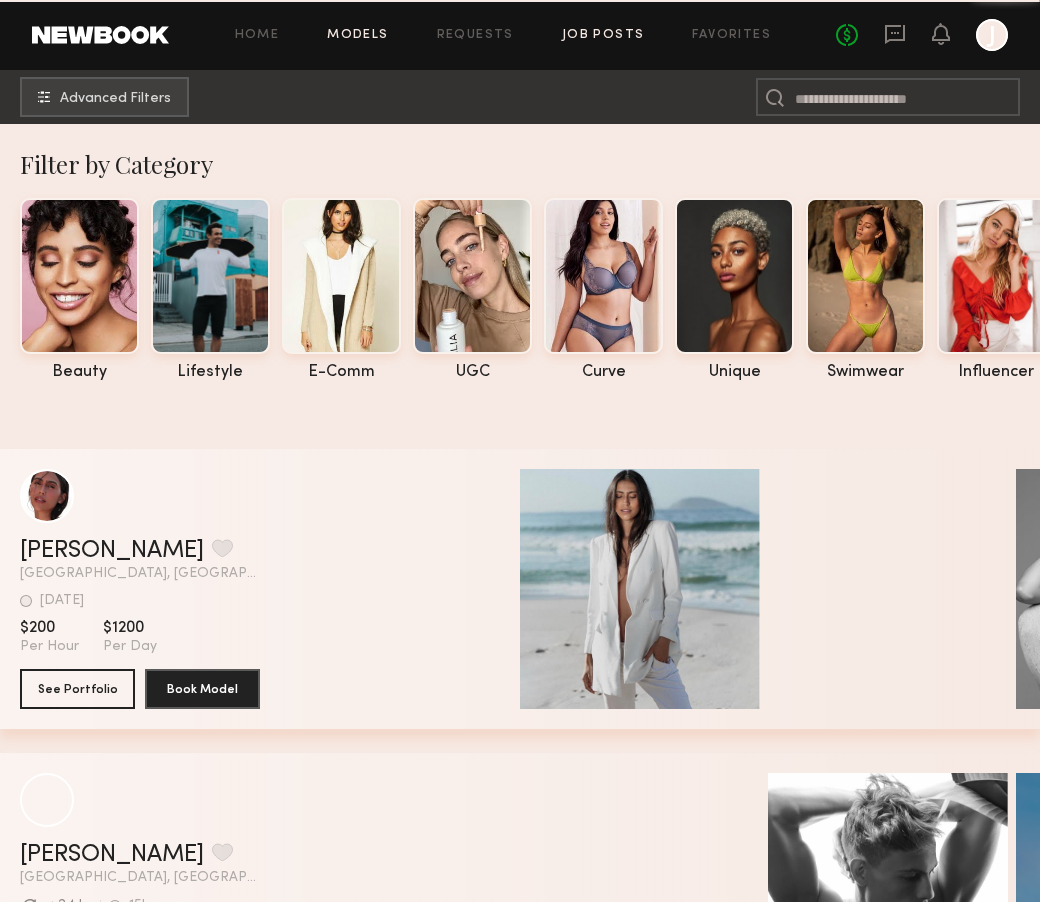 click on "Job Posts" 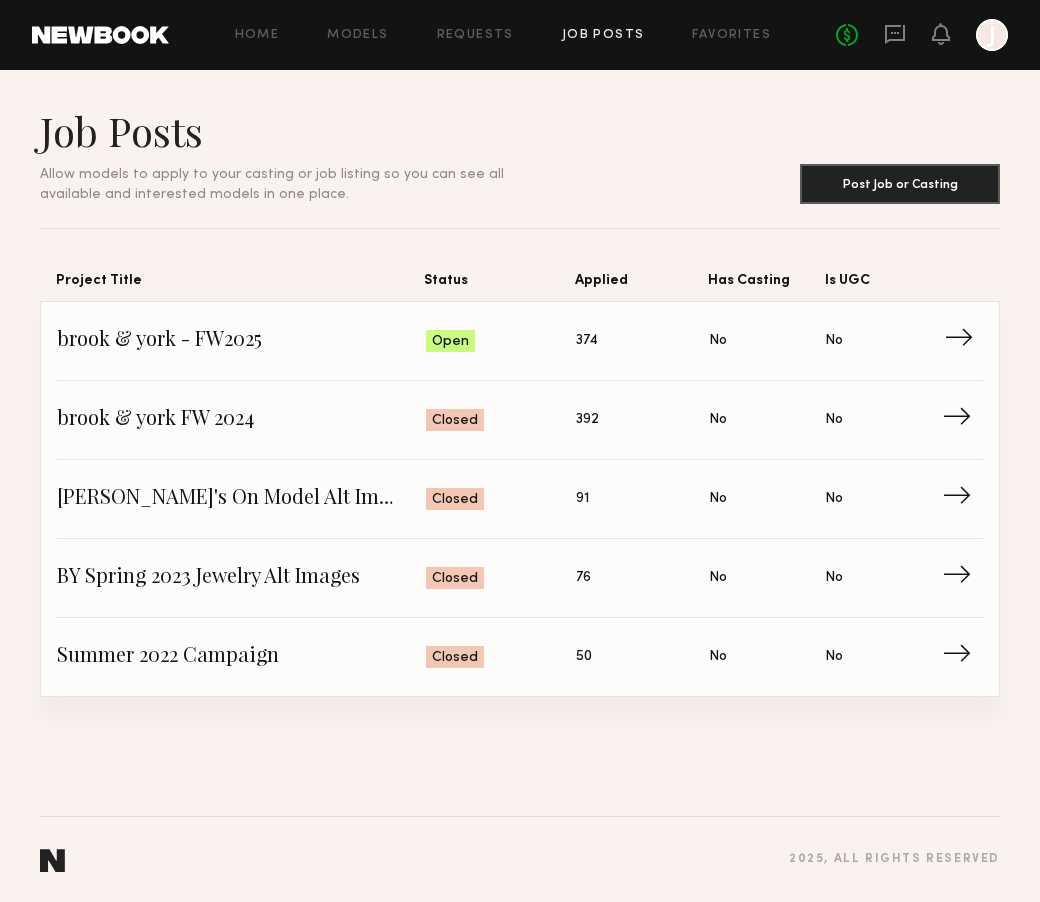 click on "→" 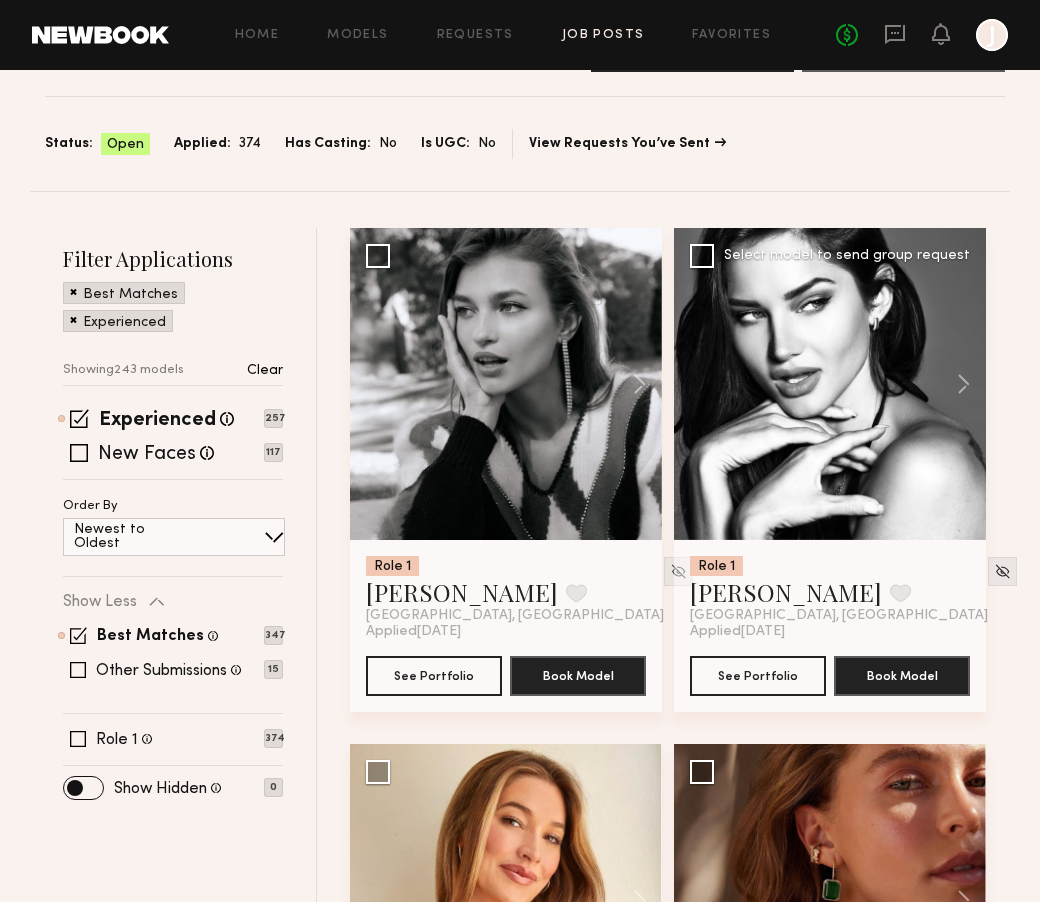 scroll, scrollTop: 99, scrollLeft: 0, axis: vertical 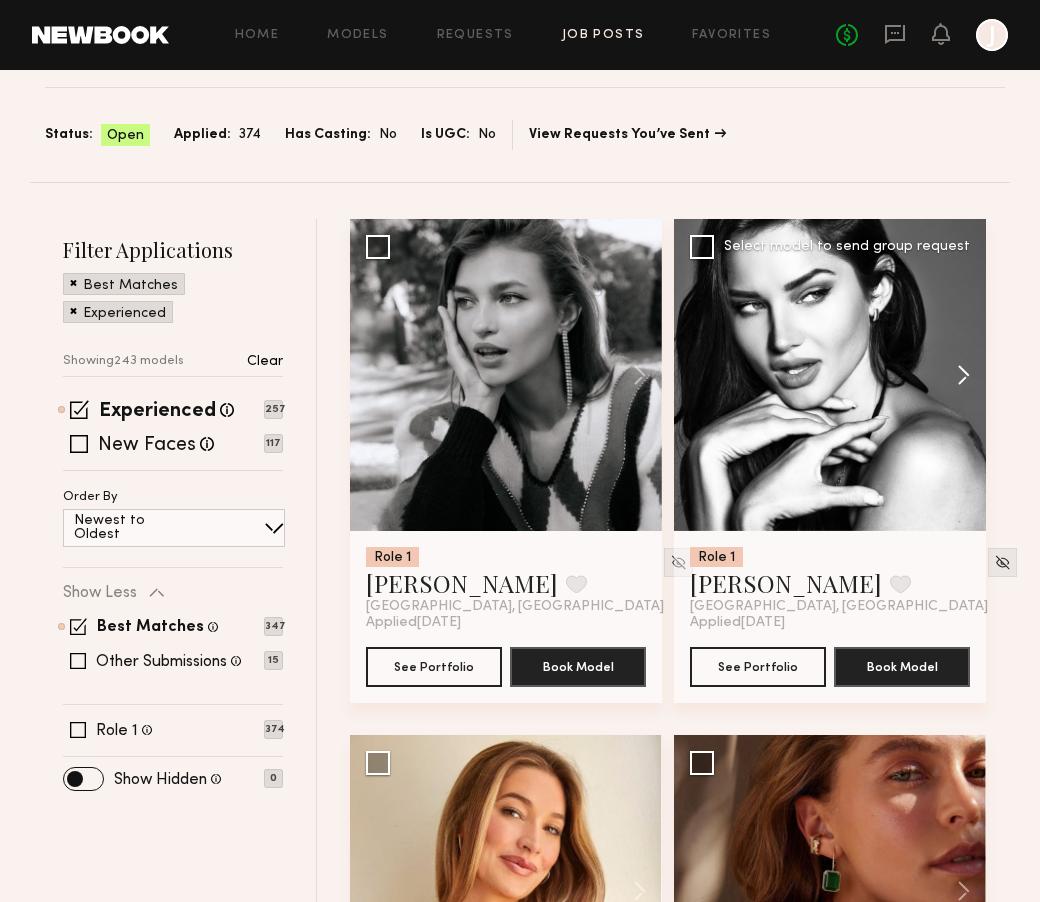 click 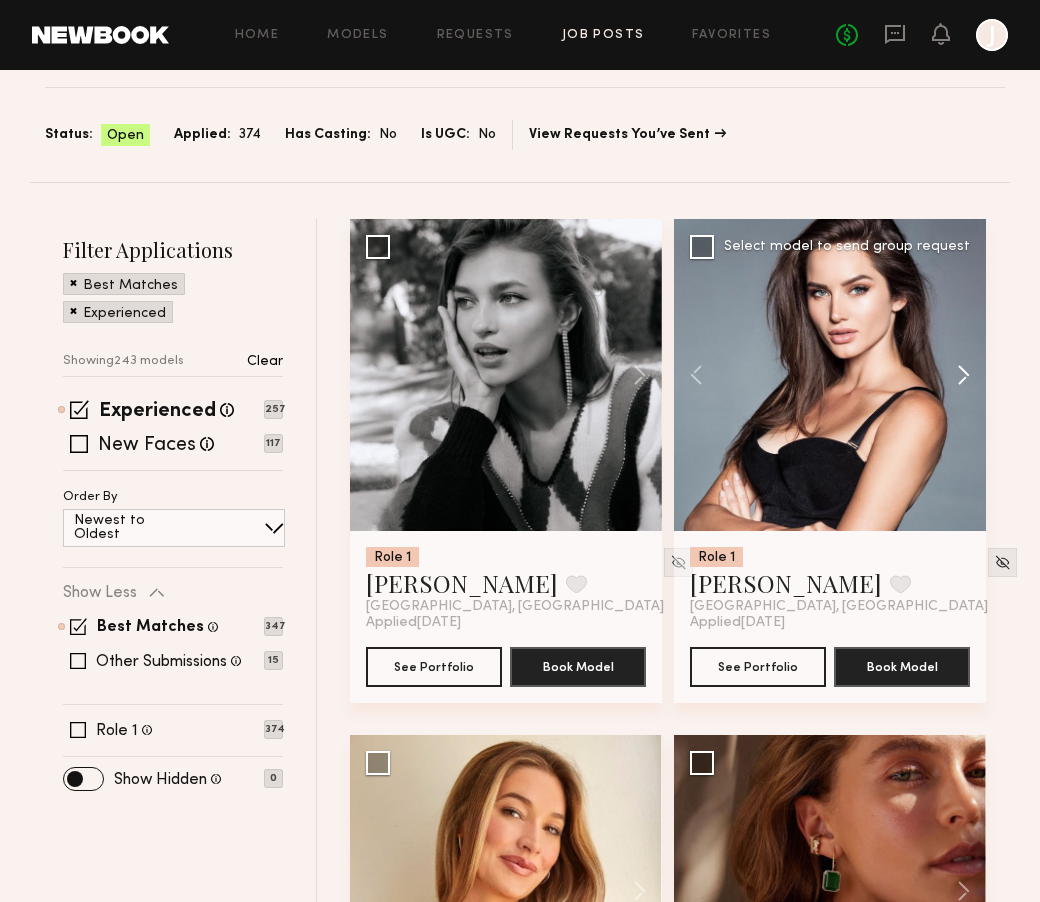 click 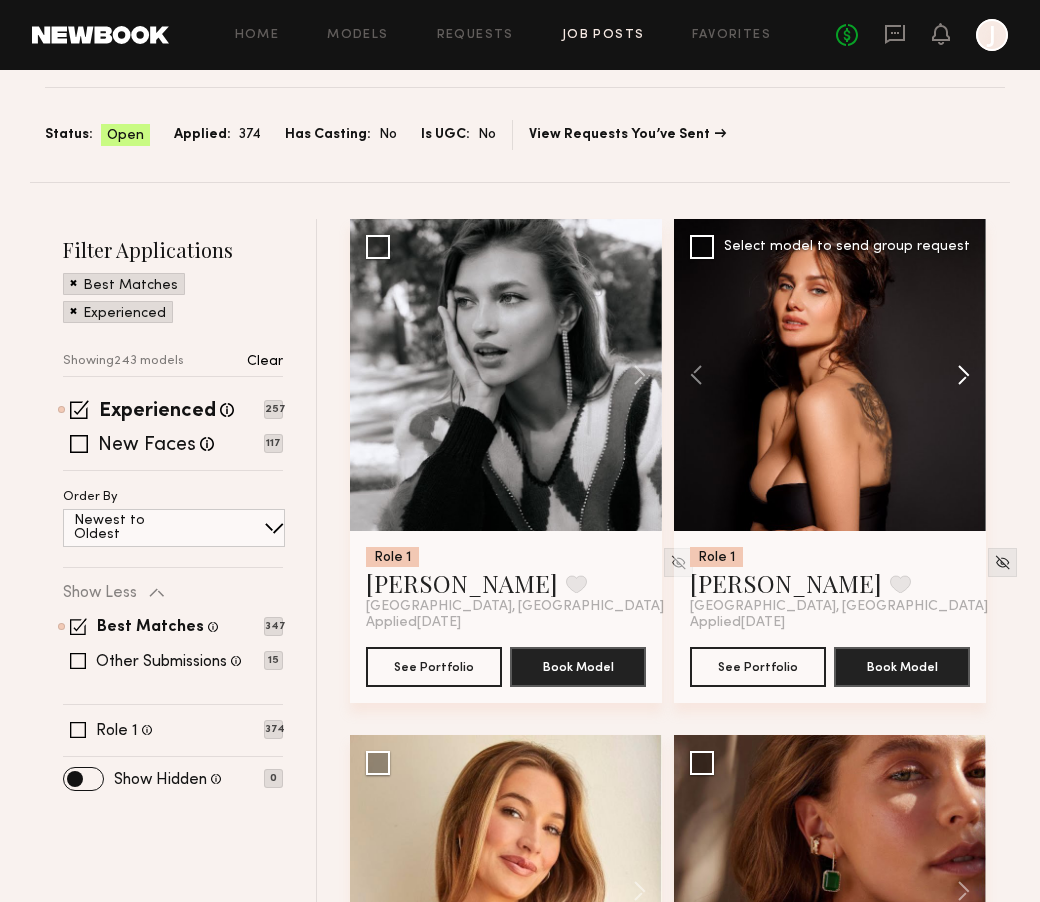 click 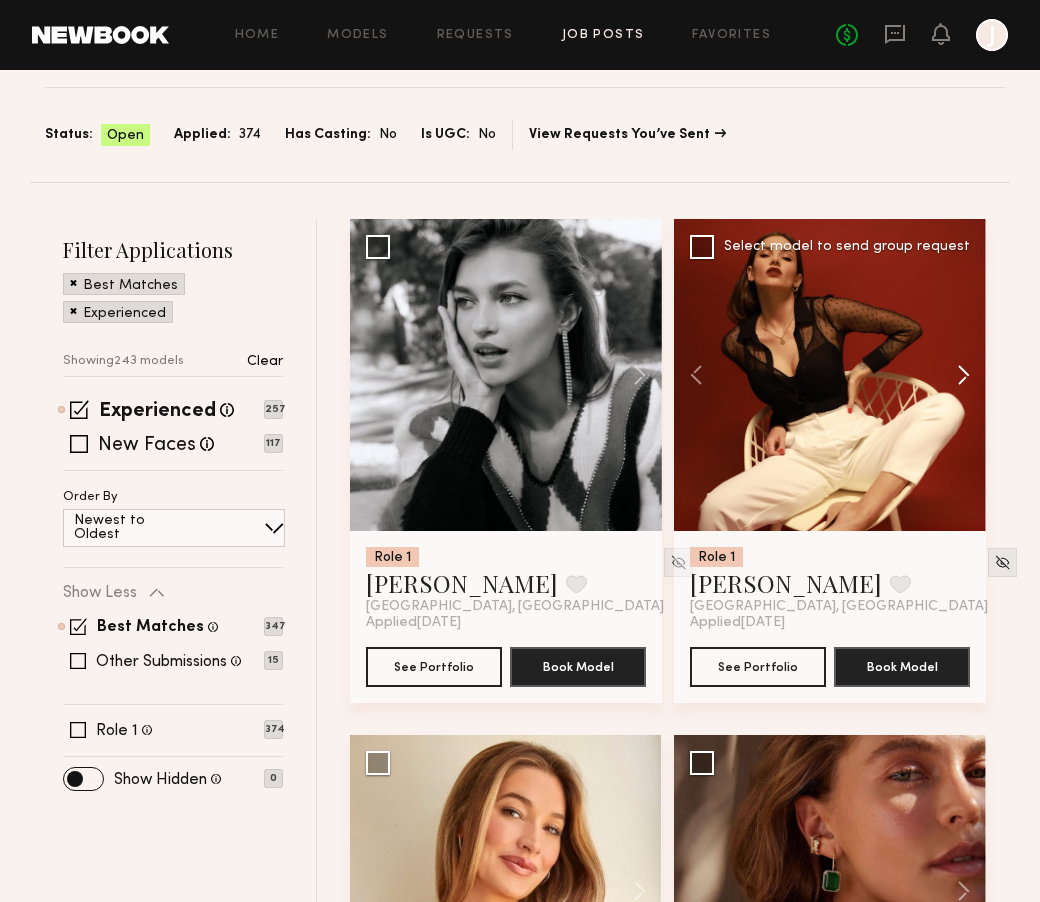 click 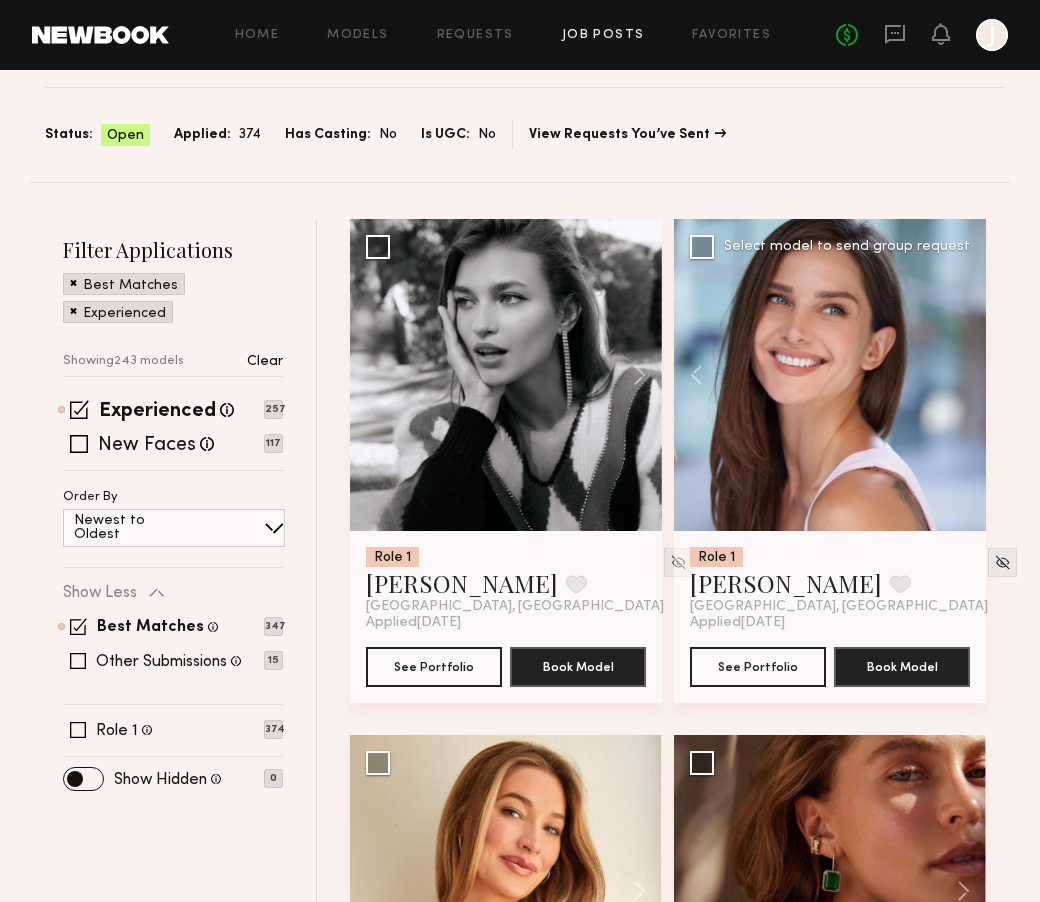 click 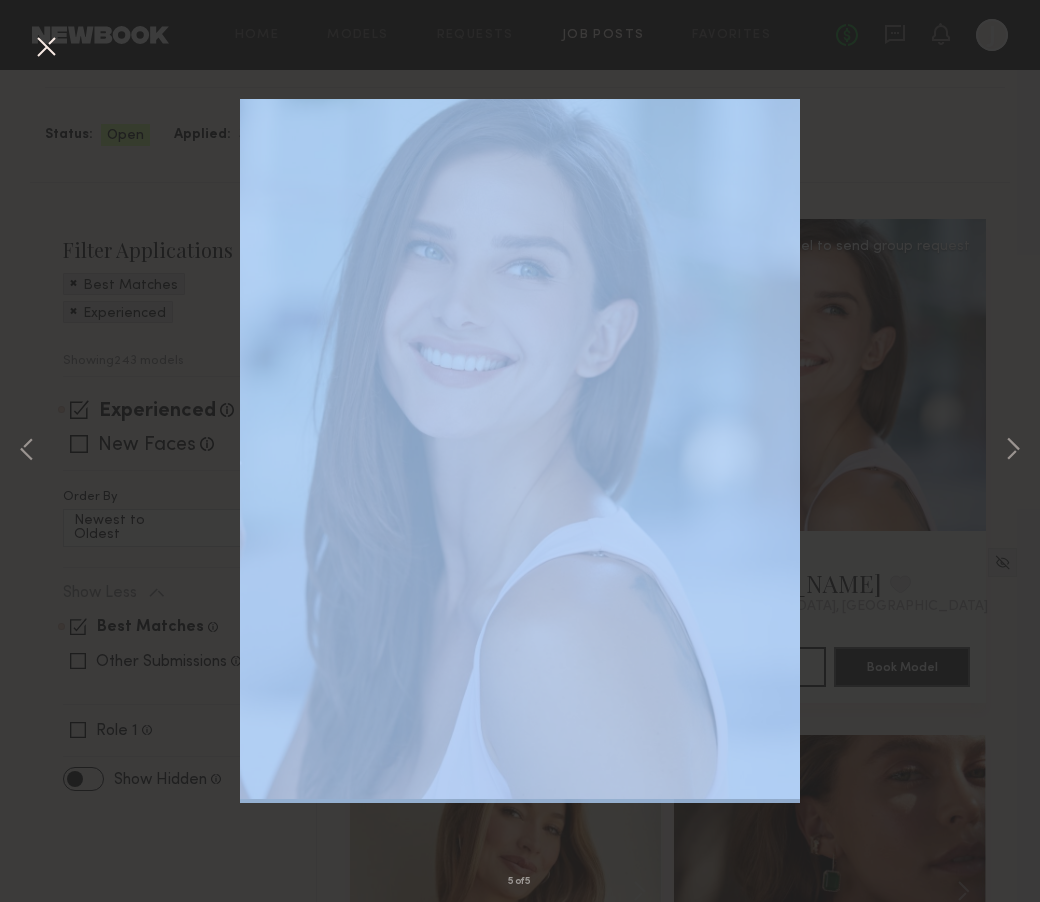 click on "5  of  5" at bounding box center [520, 451] 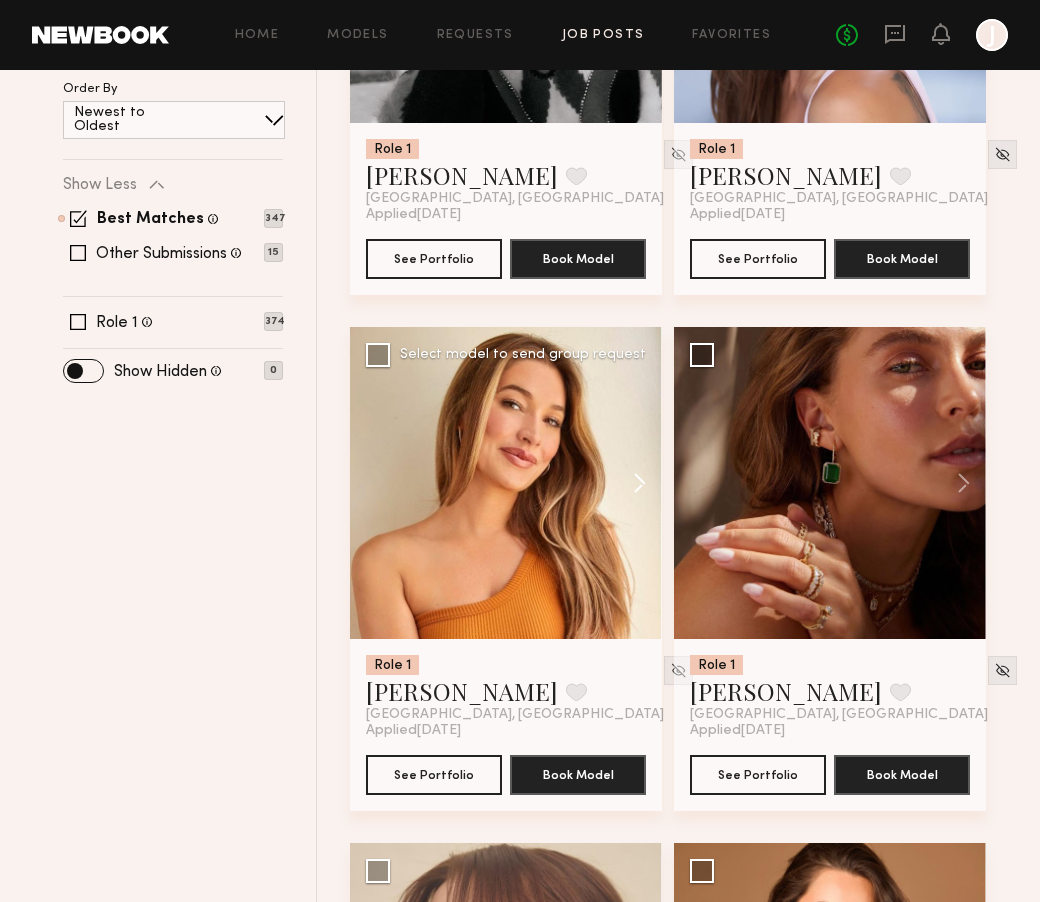 scroll, scrollTop: 522, scrollLeft: 0, axis: vertical 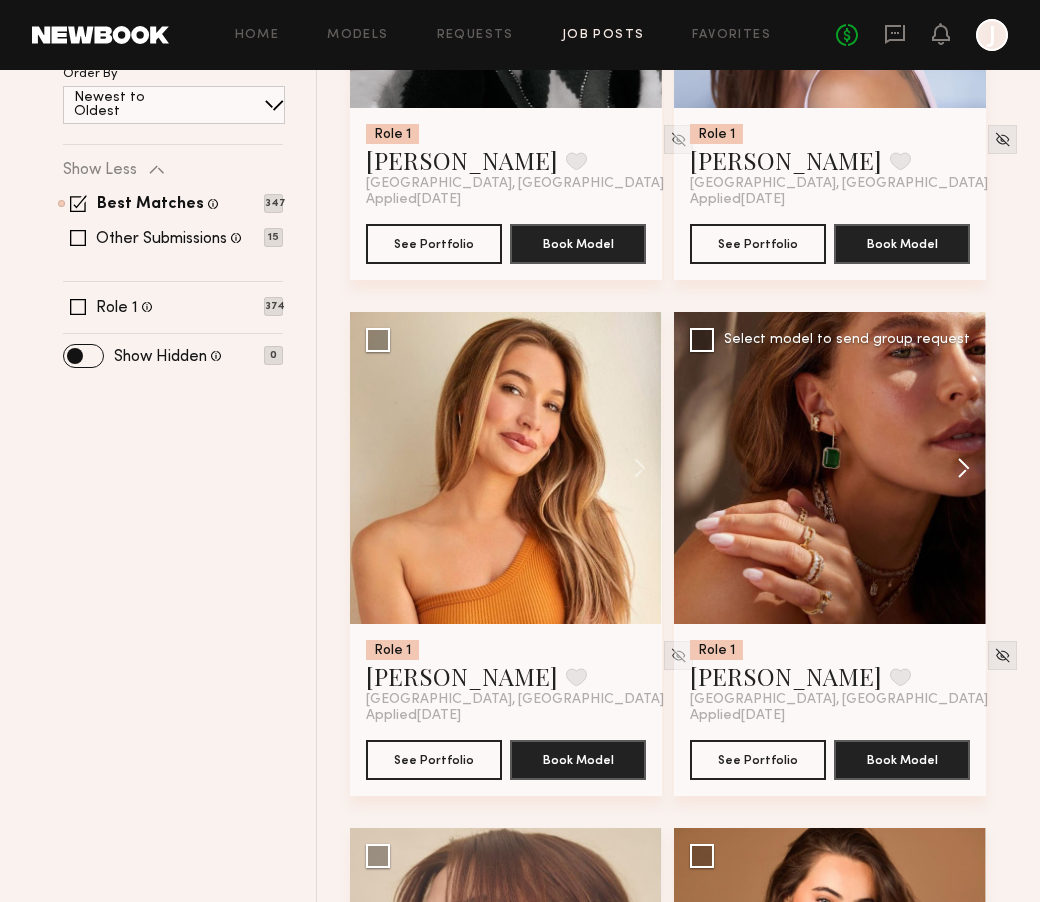 click 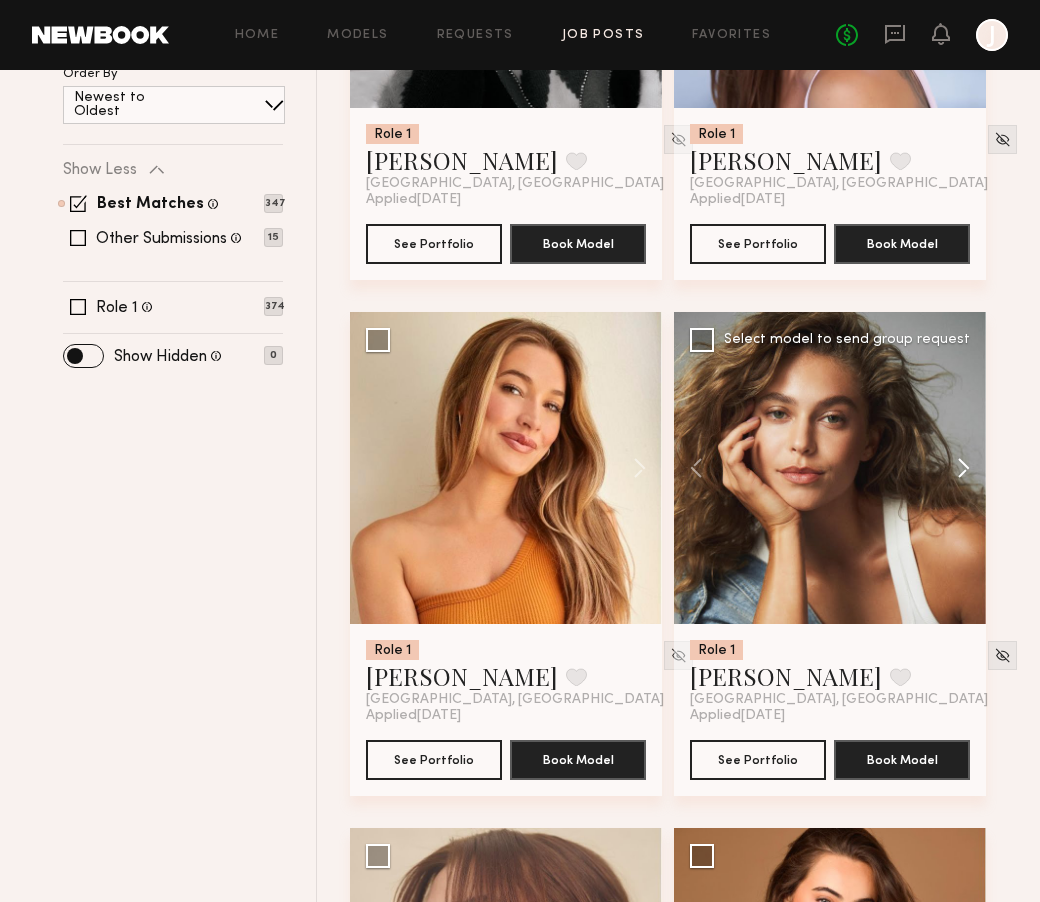 click 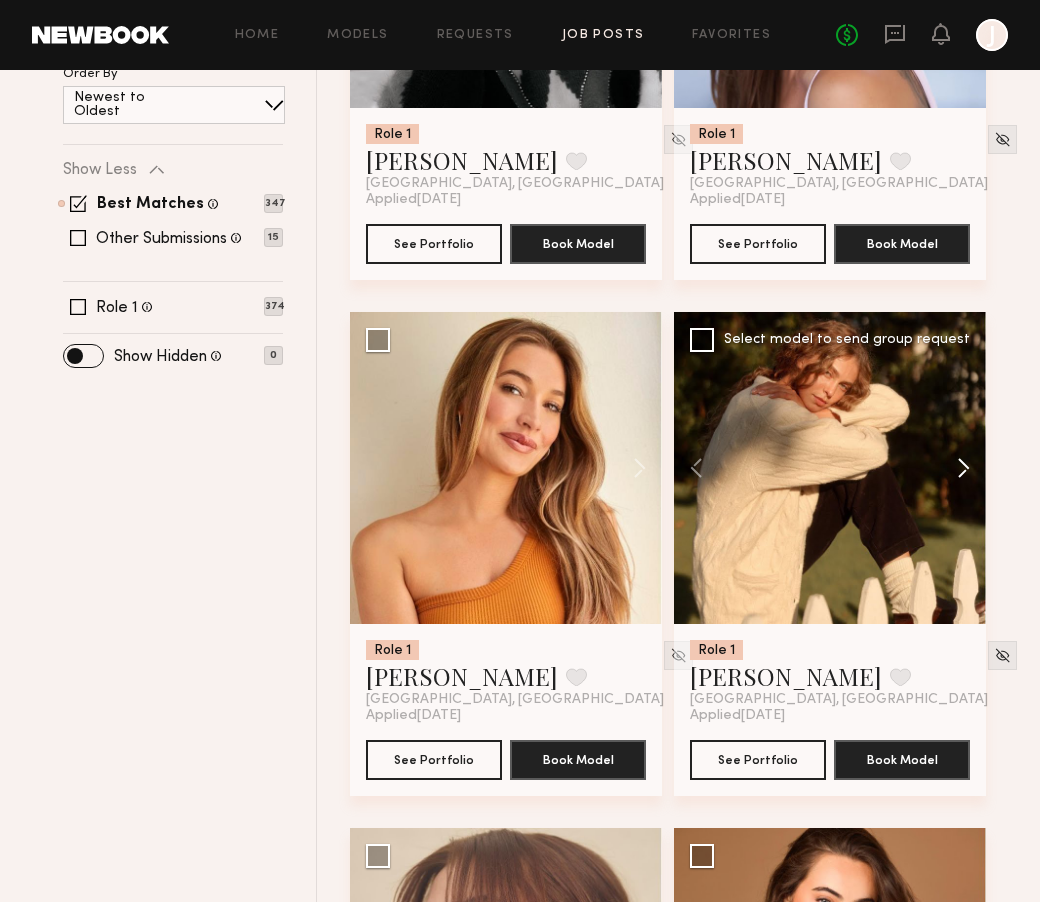 click 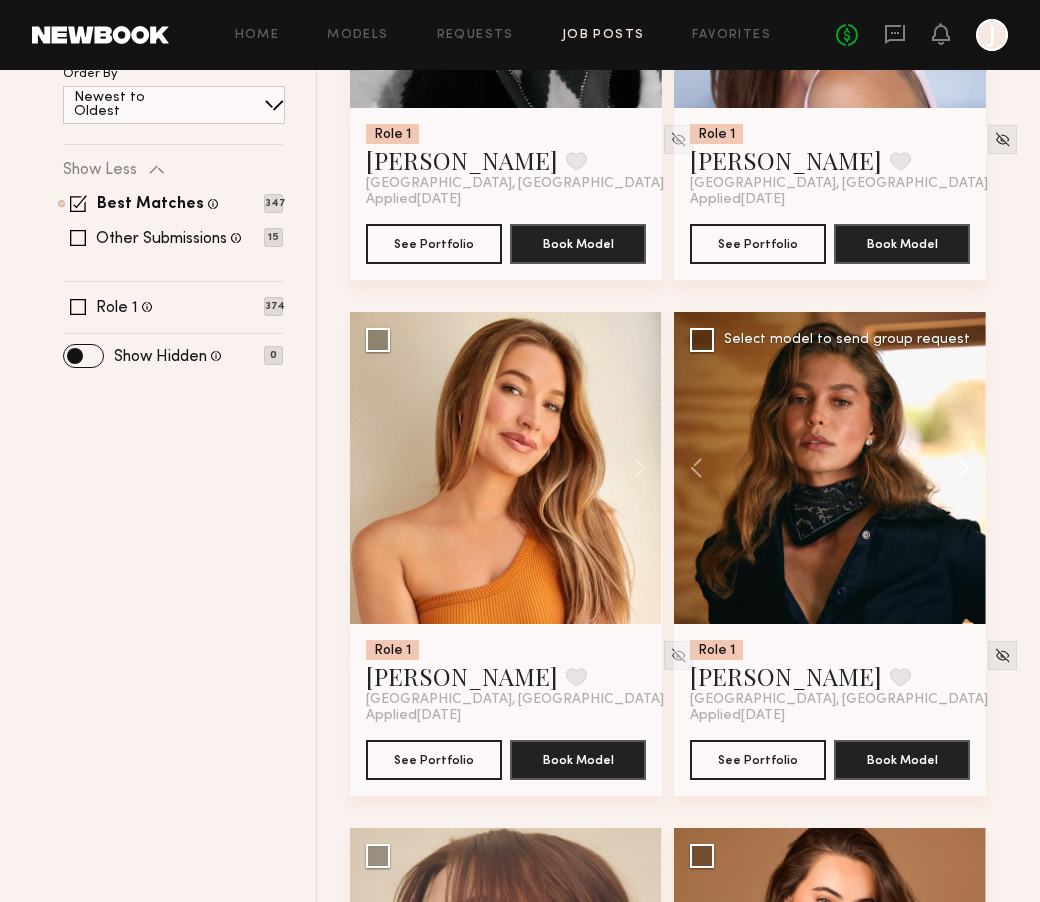 click 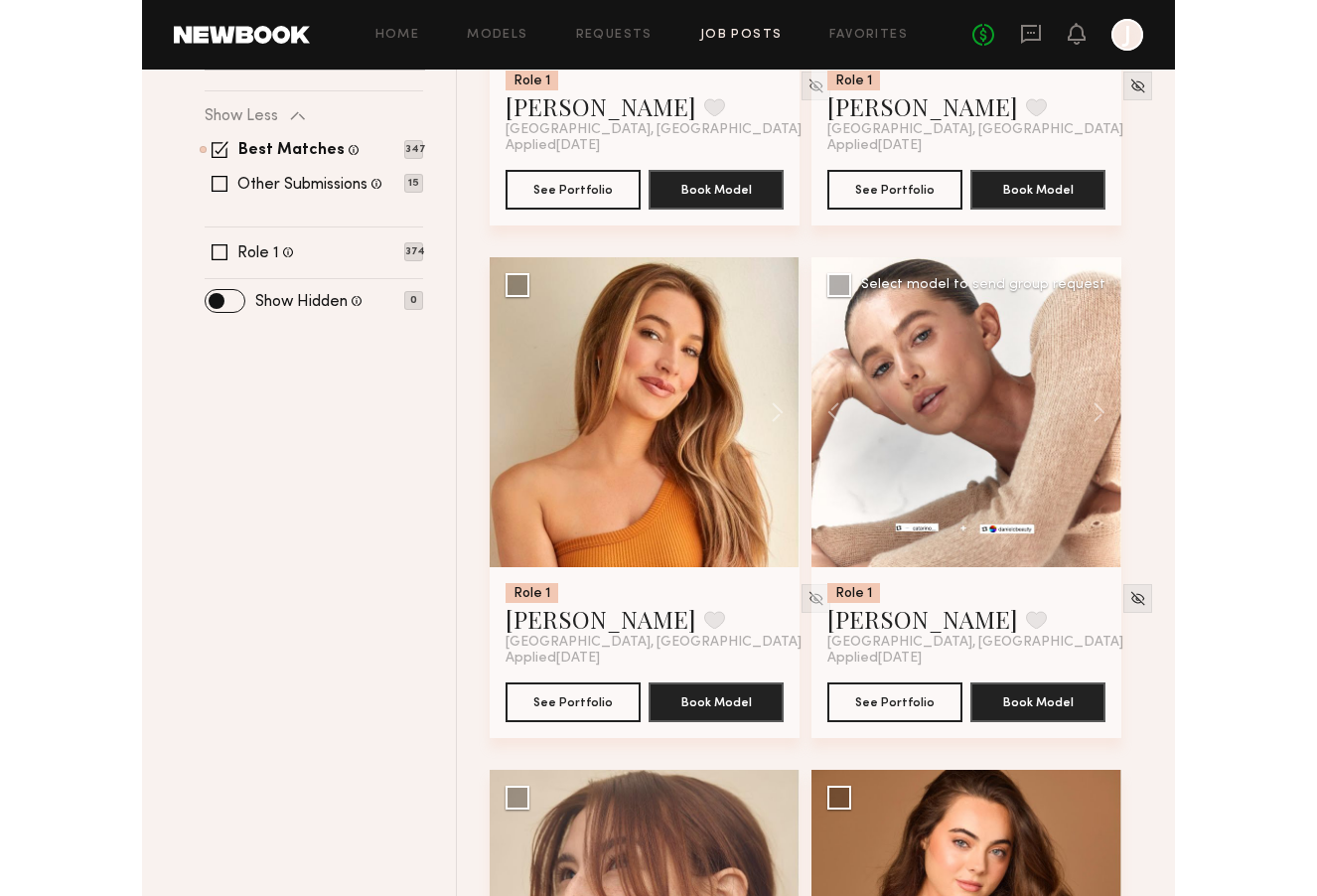 scroll, scrollTop: 578, scrollLeft: 0, axis: vertical 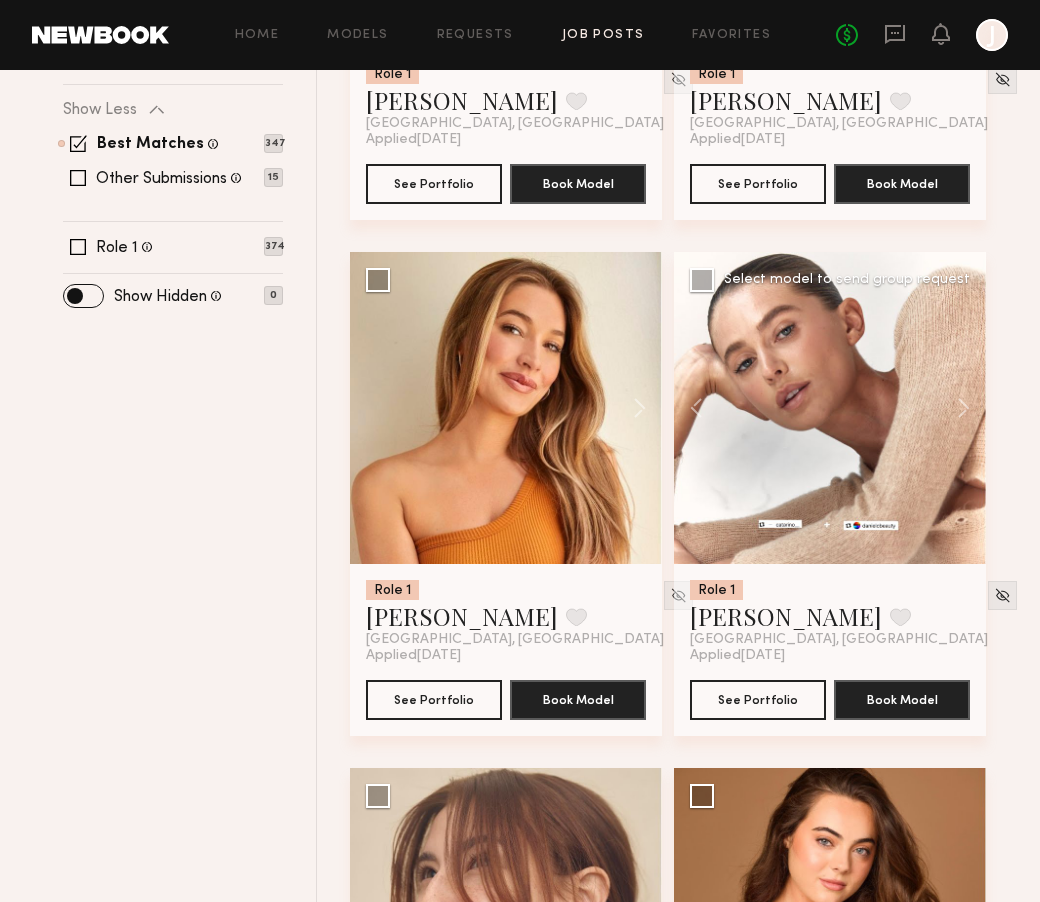 click 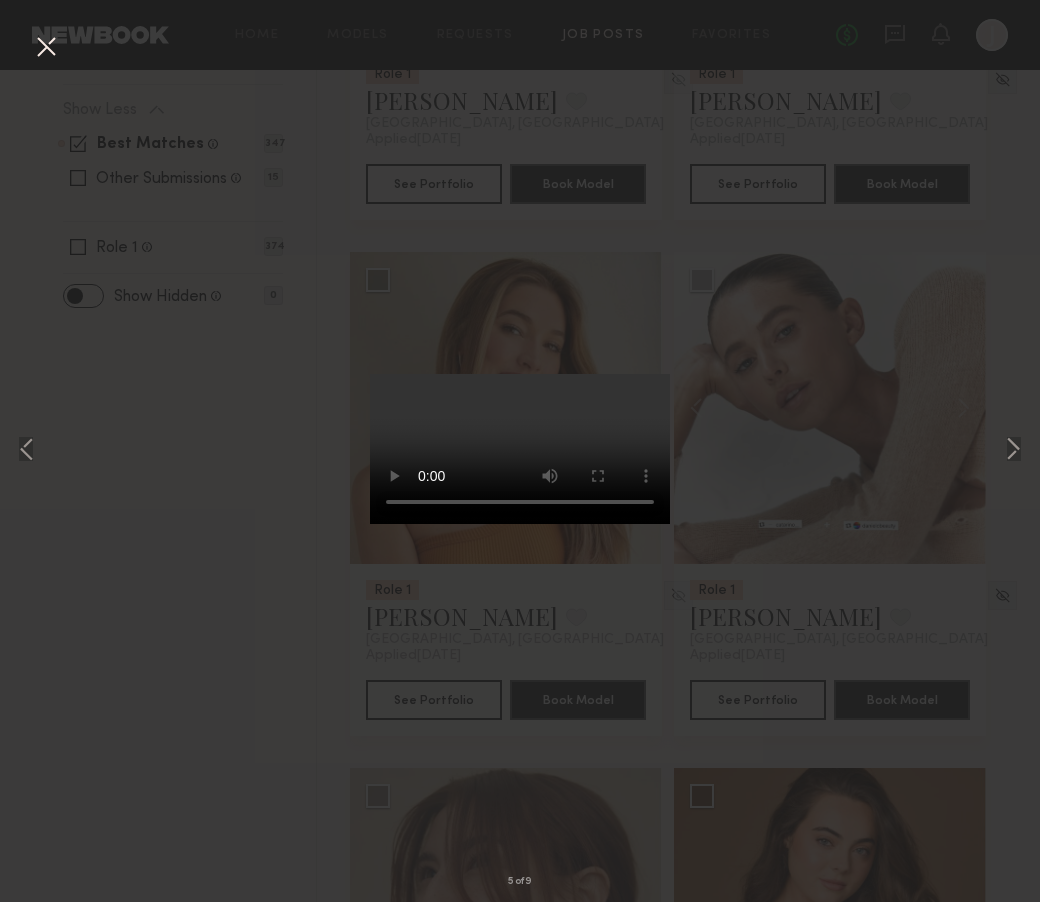 click at bounding box center [46, 48] 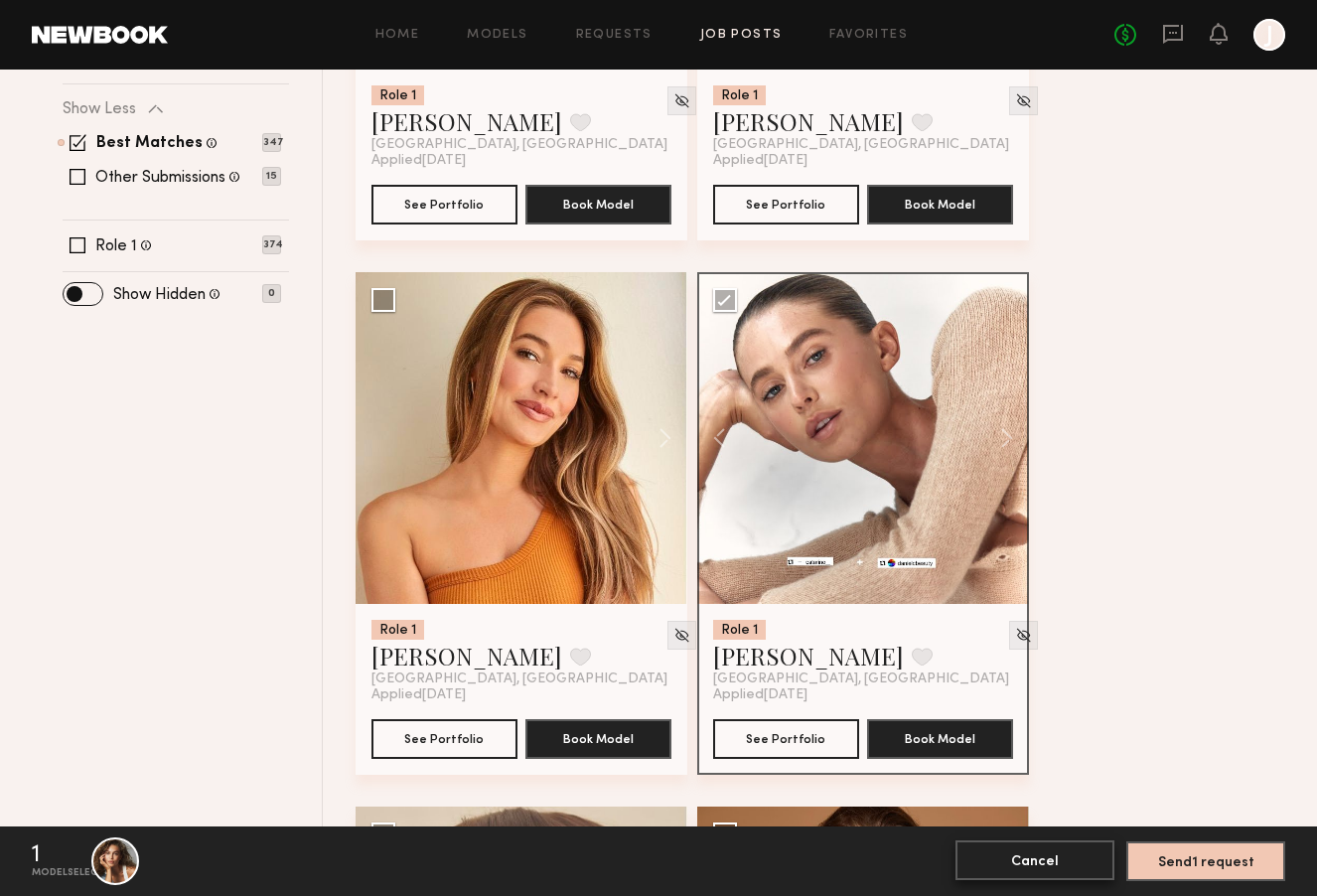 click on "Cancel" 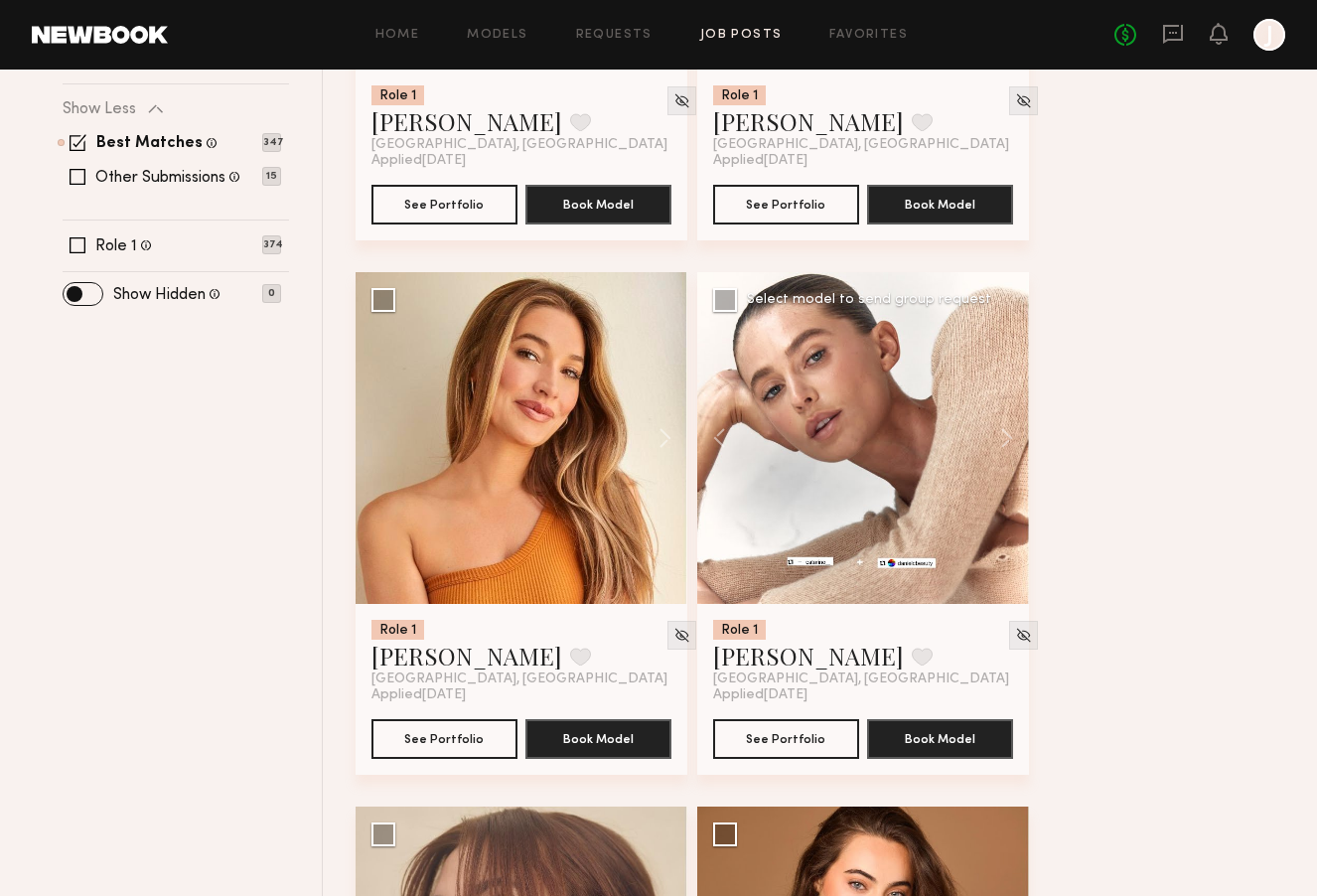 click 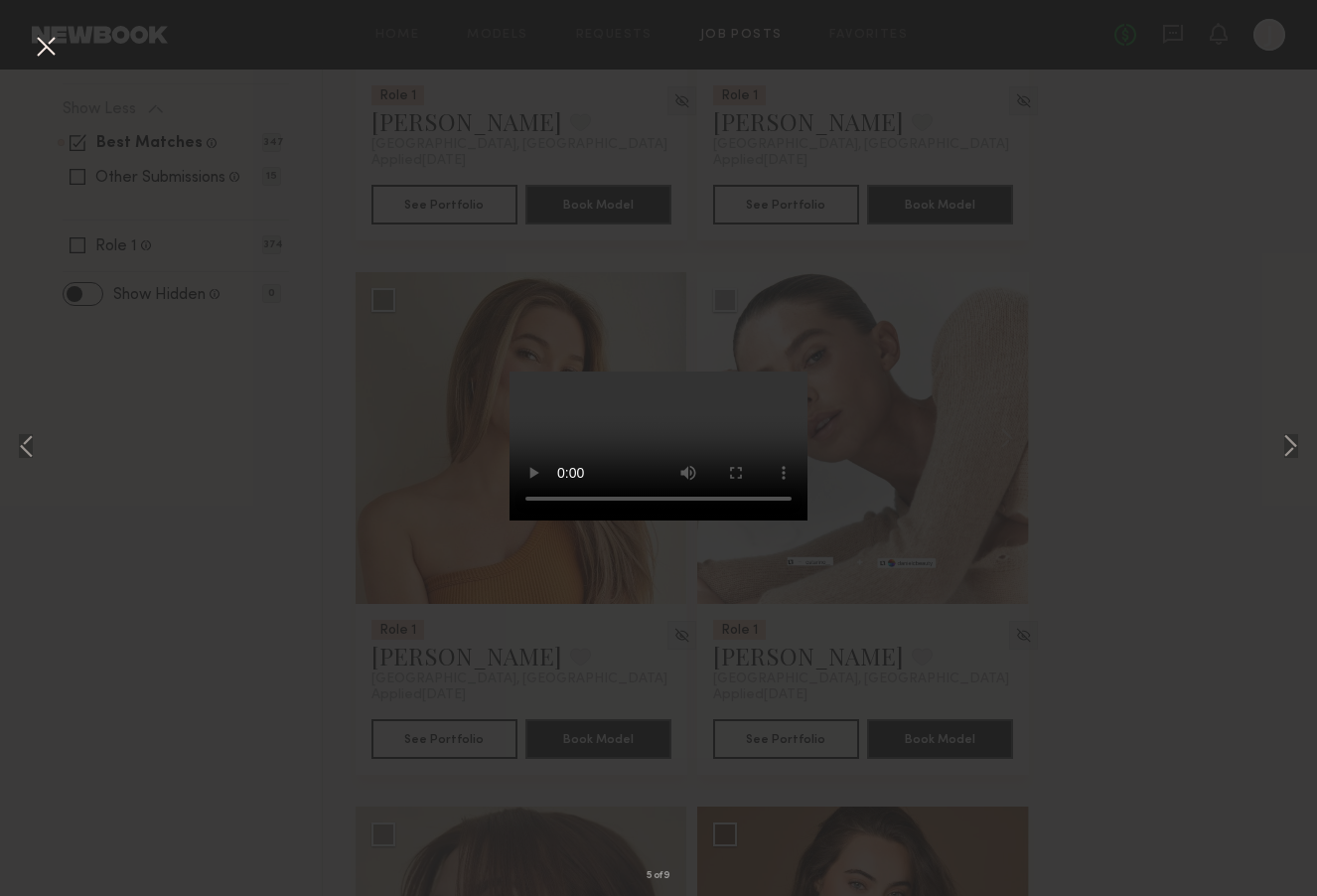click at bounding box center [46, 48] 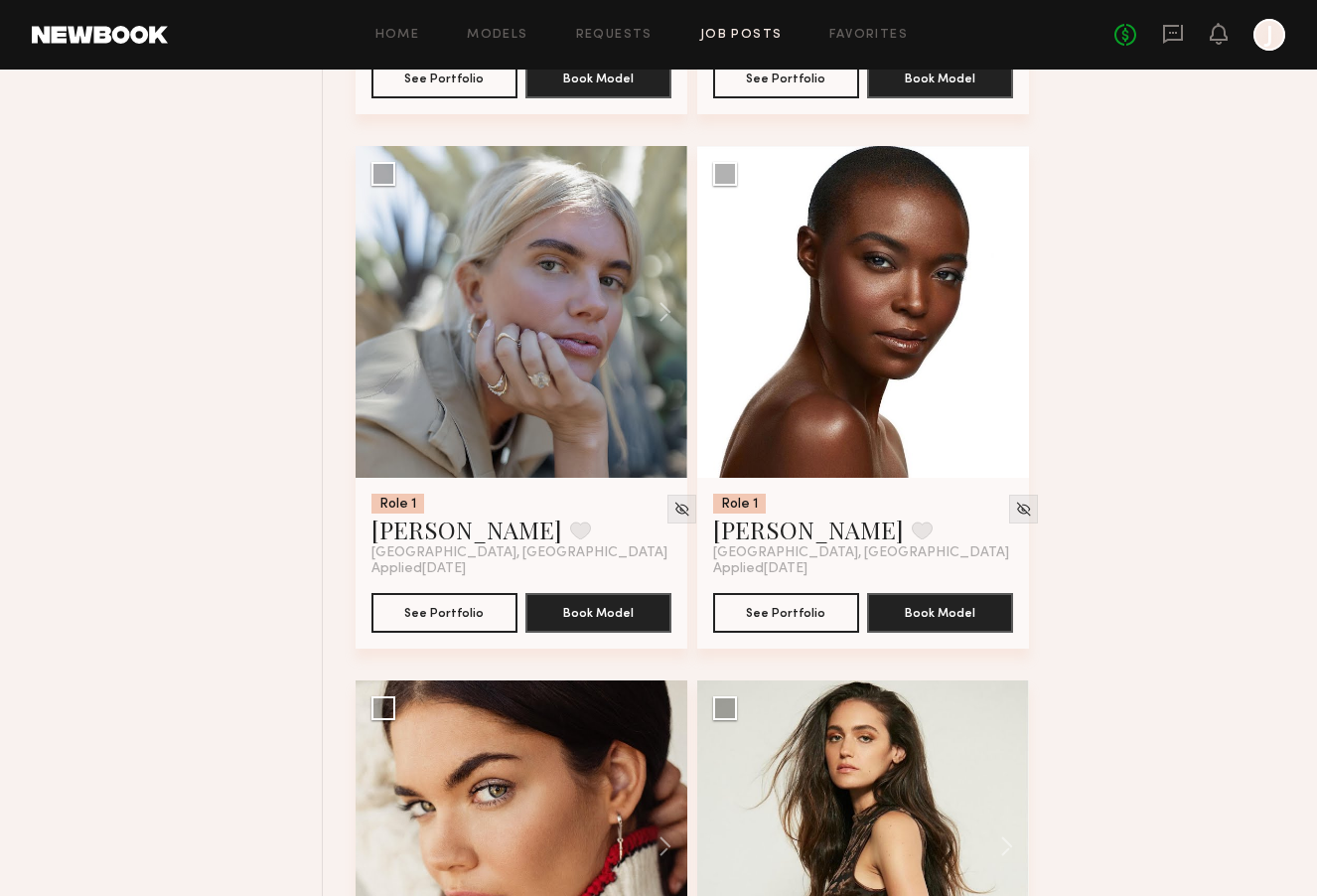 scroll, scrollTop: 2319, scrollLeft: 0, axis: vertical 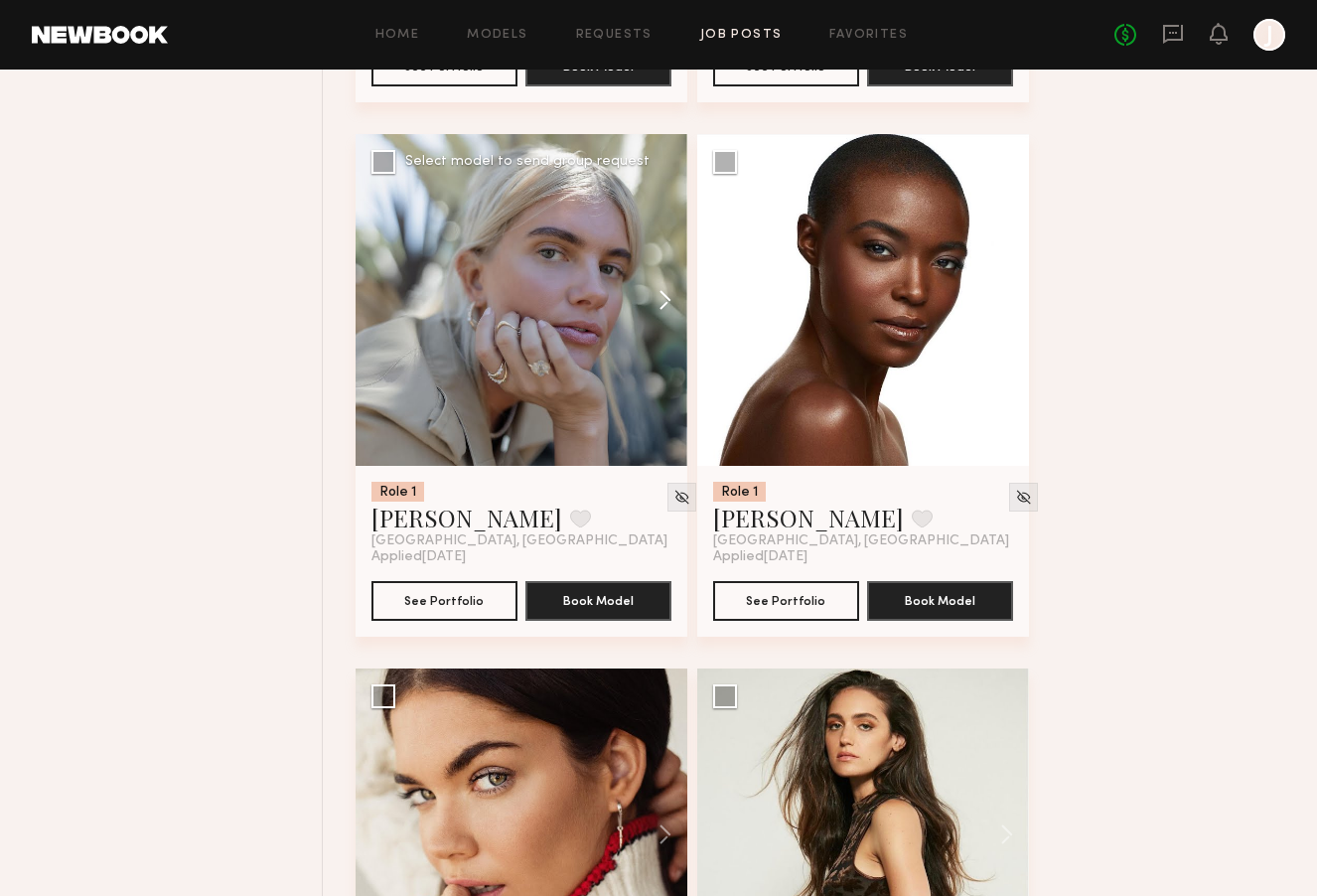 click 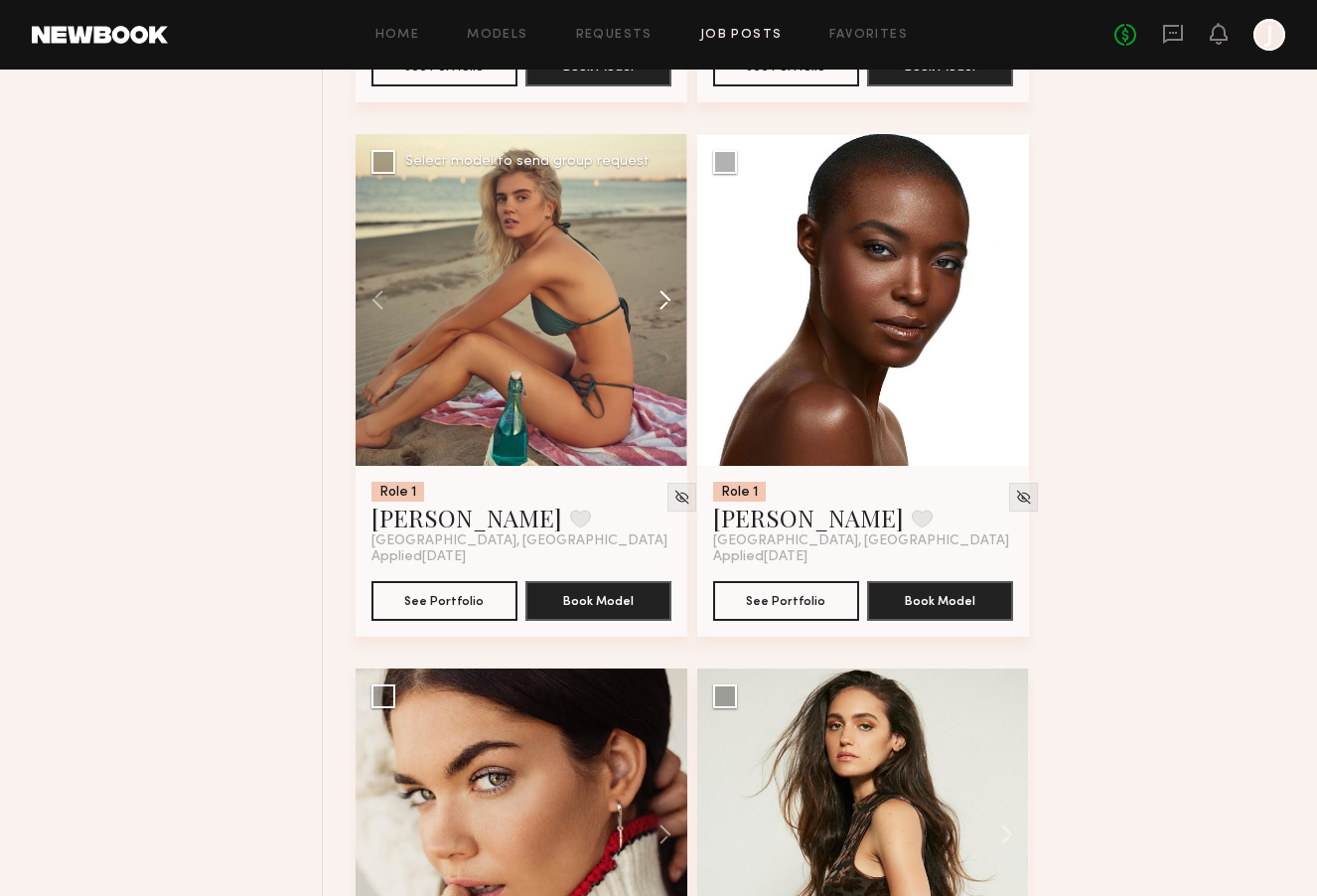 click 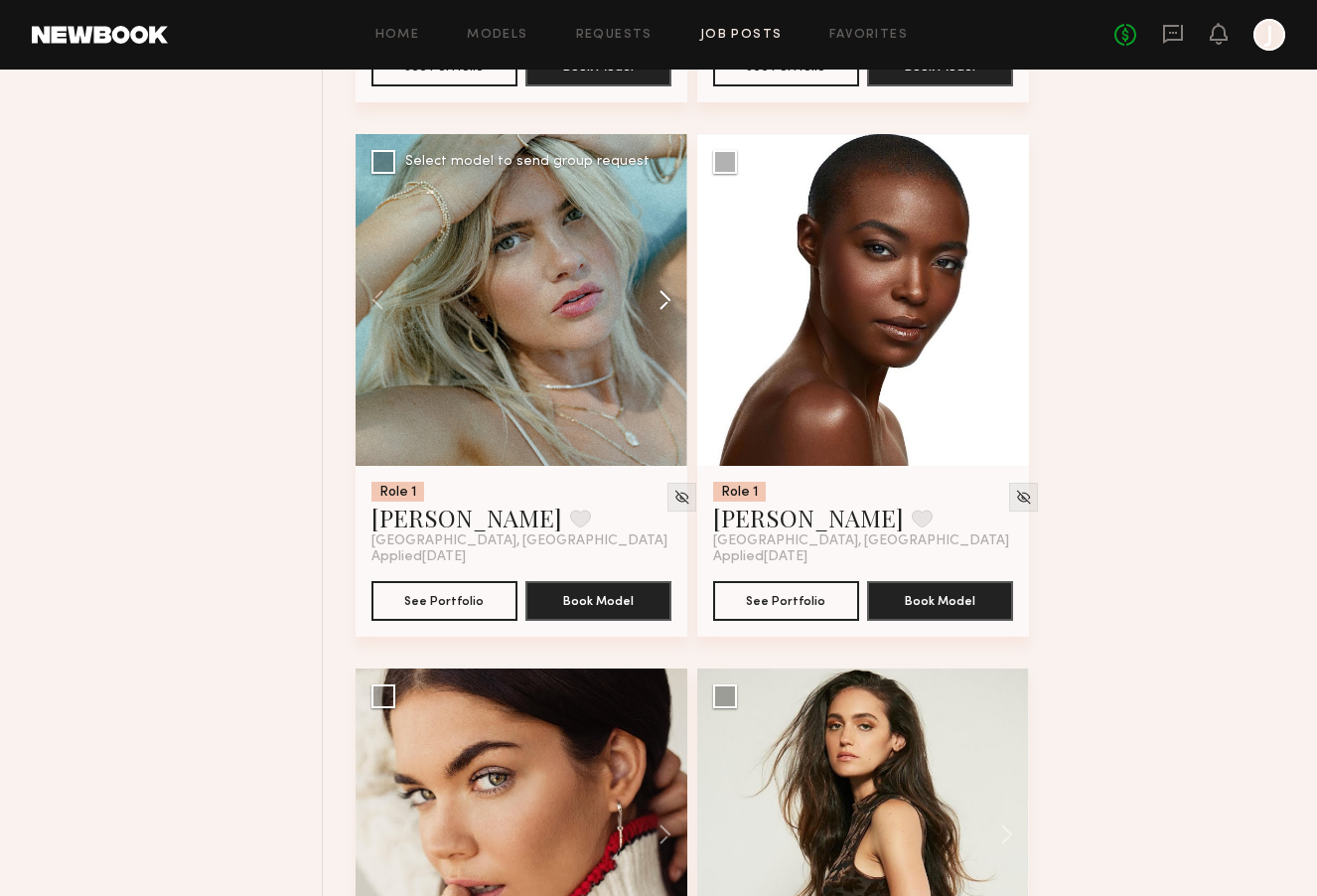 click 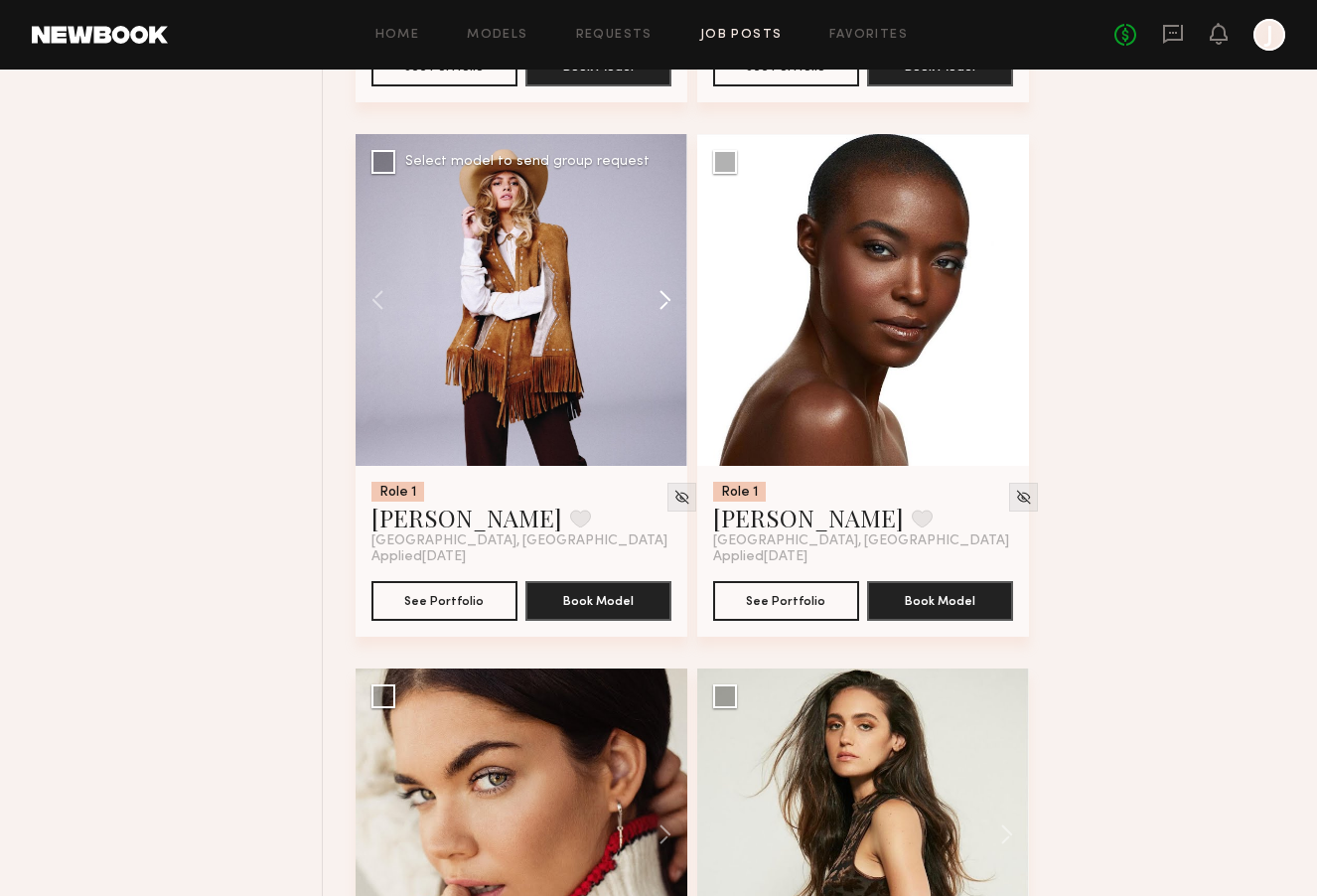 click 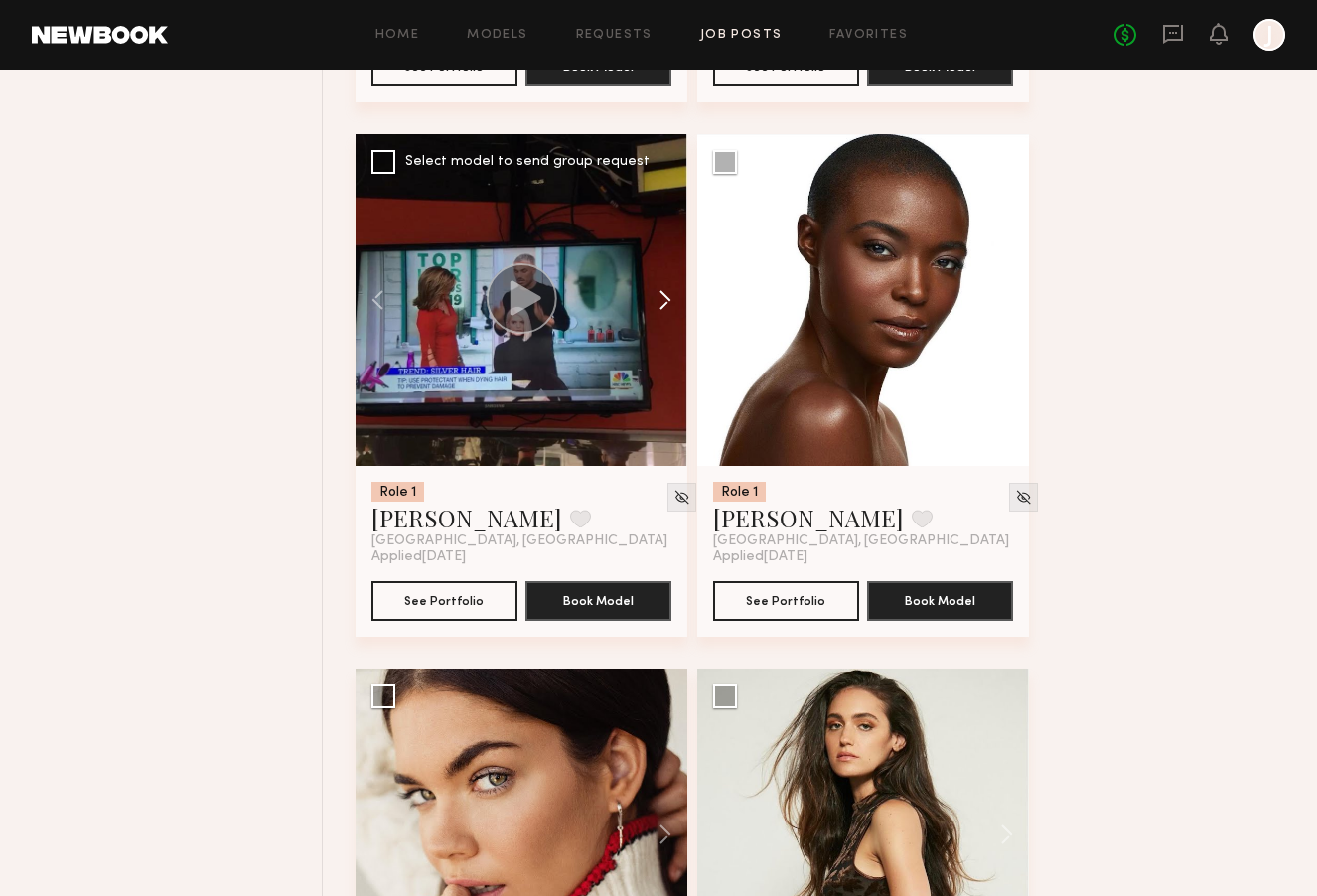click 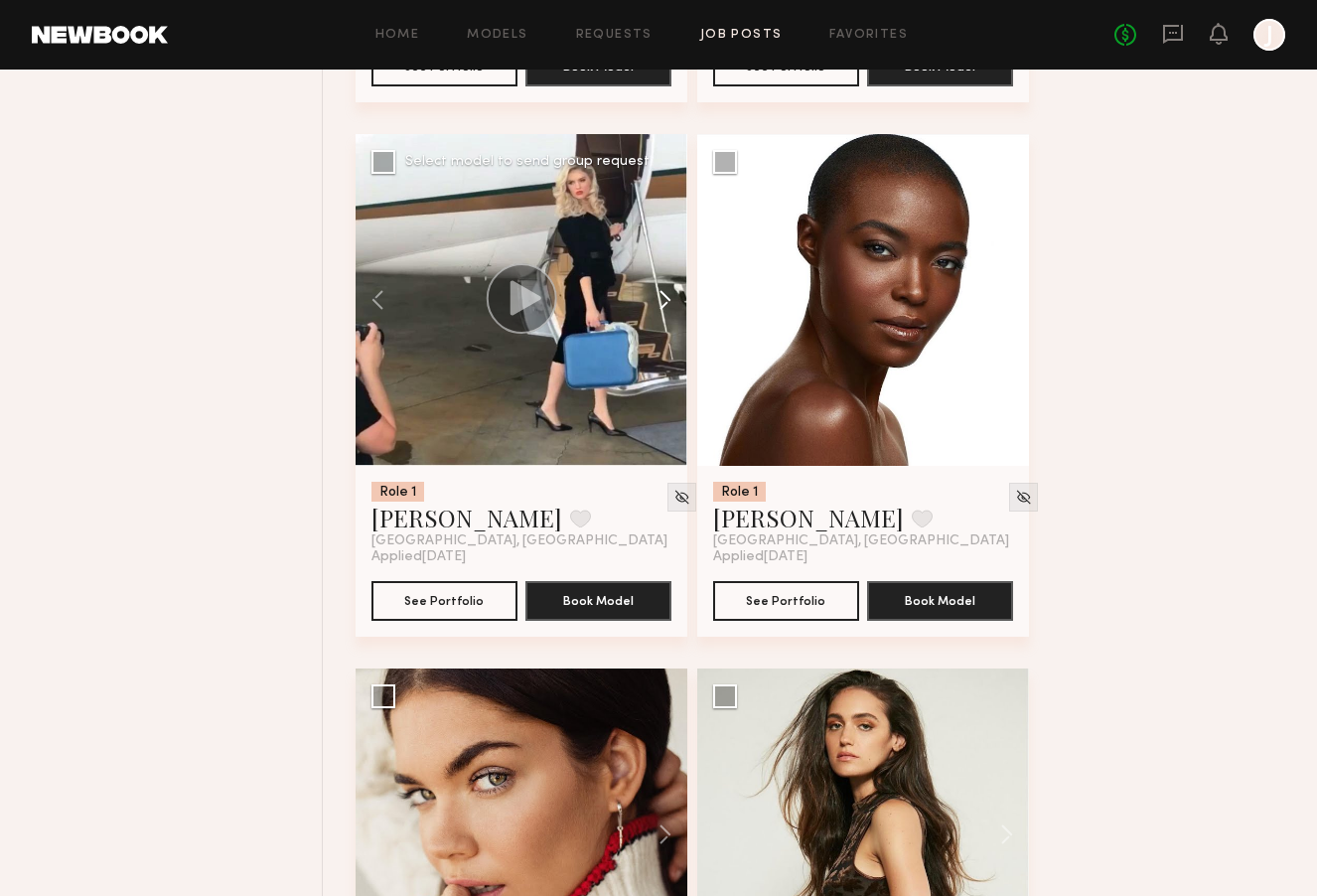 click 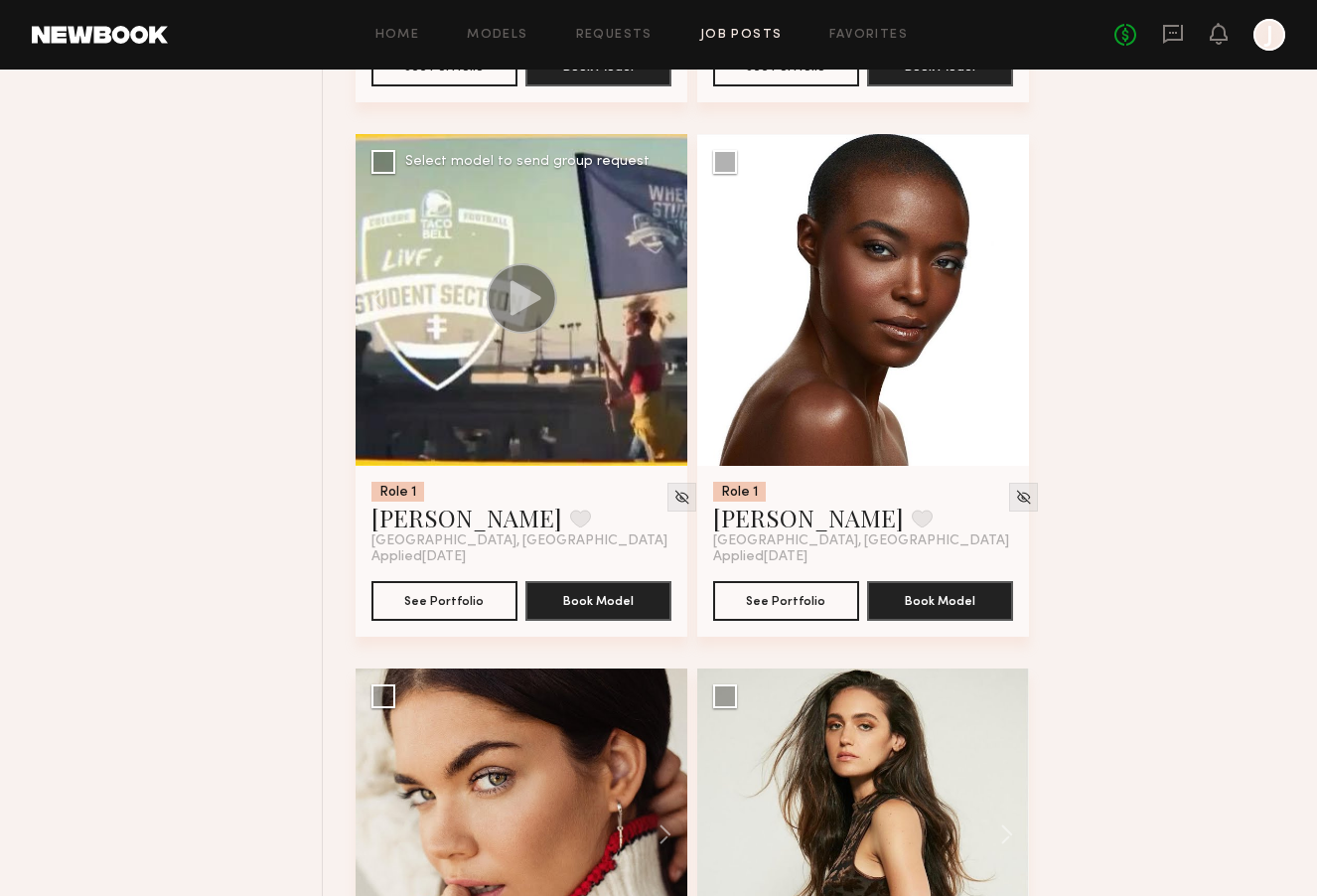 click 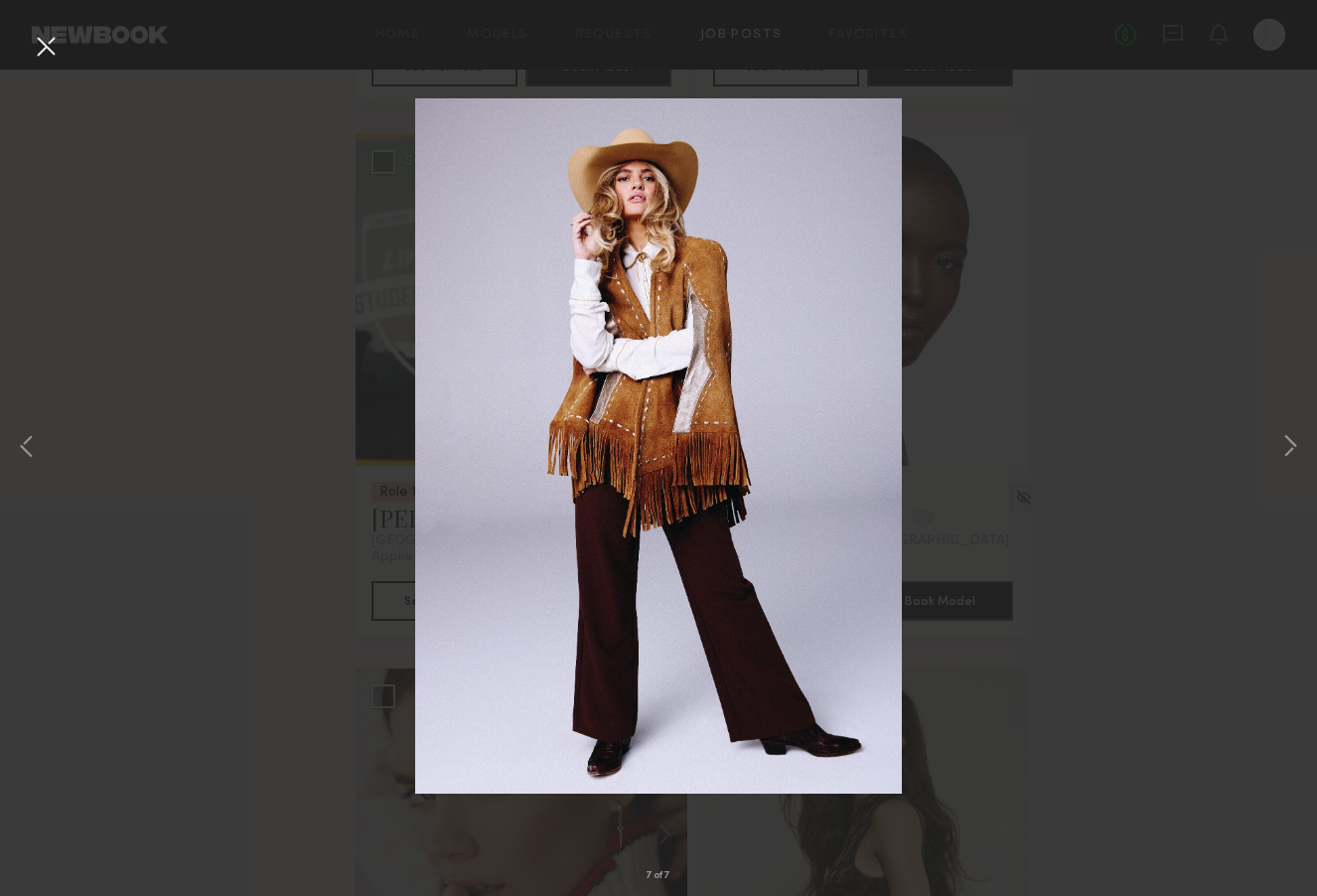 click at bounding box center [46, 48] 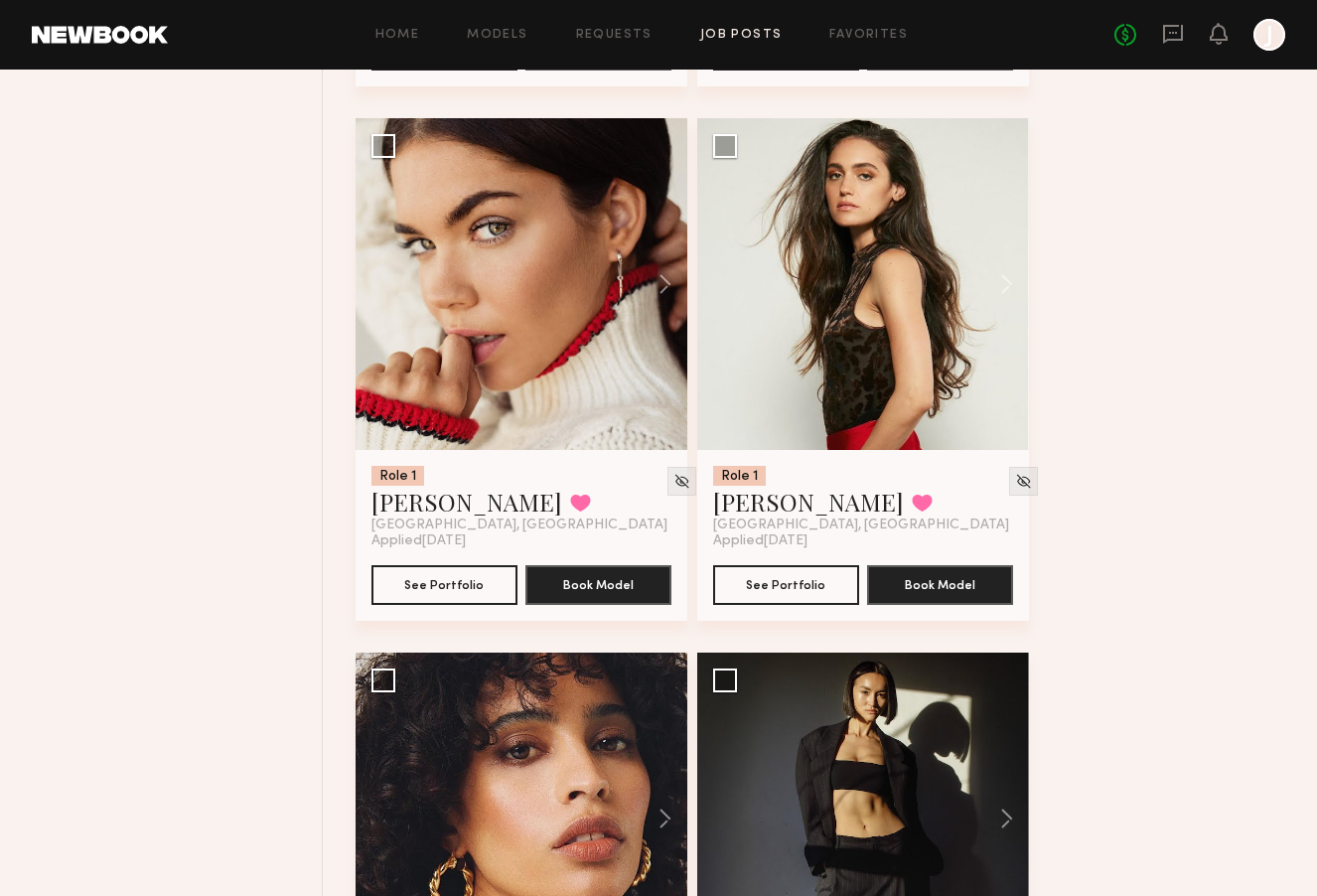 scroll, scrollTop: 2872, scrollLeft: 0, axis: vertical 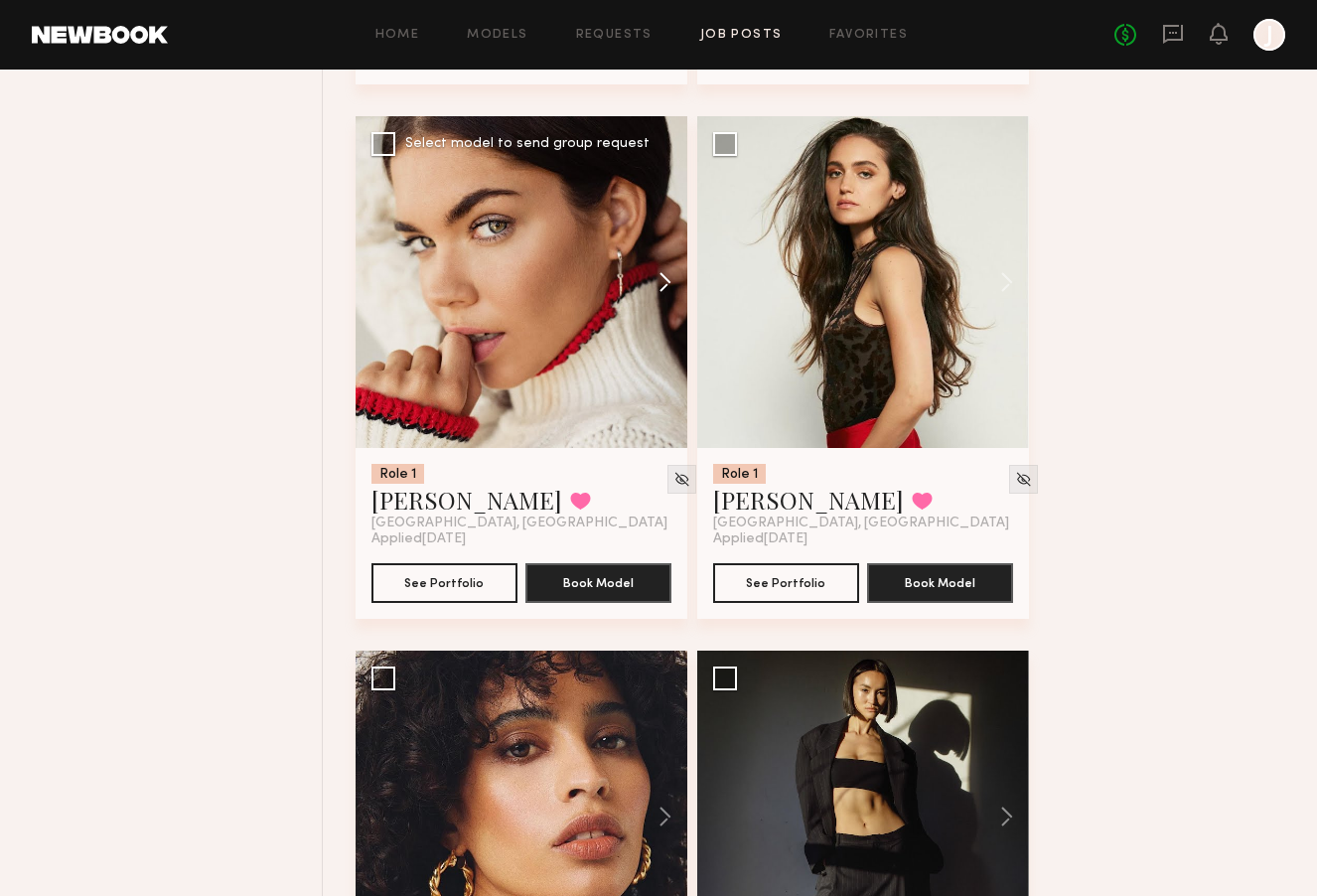 click 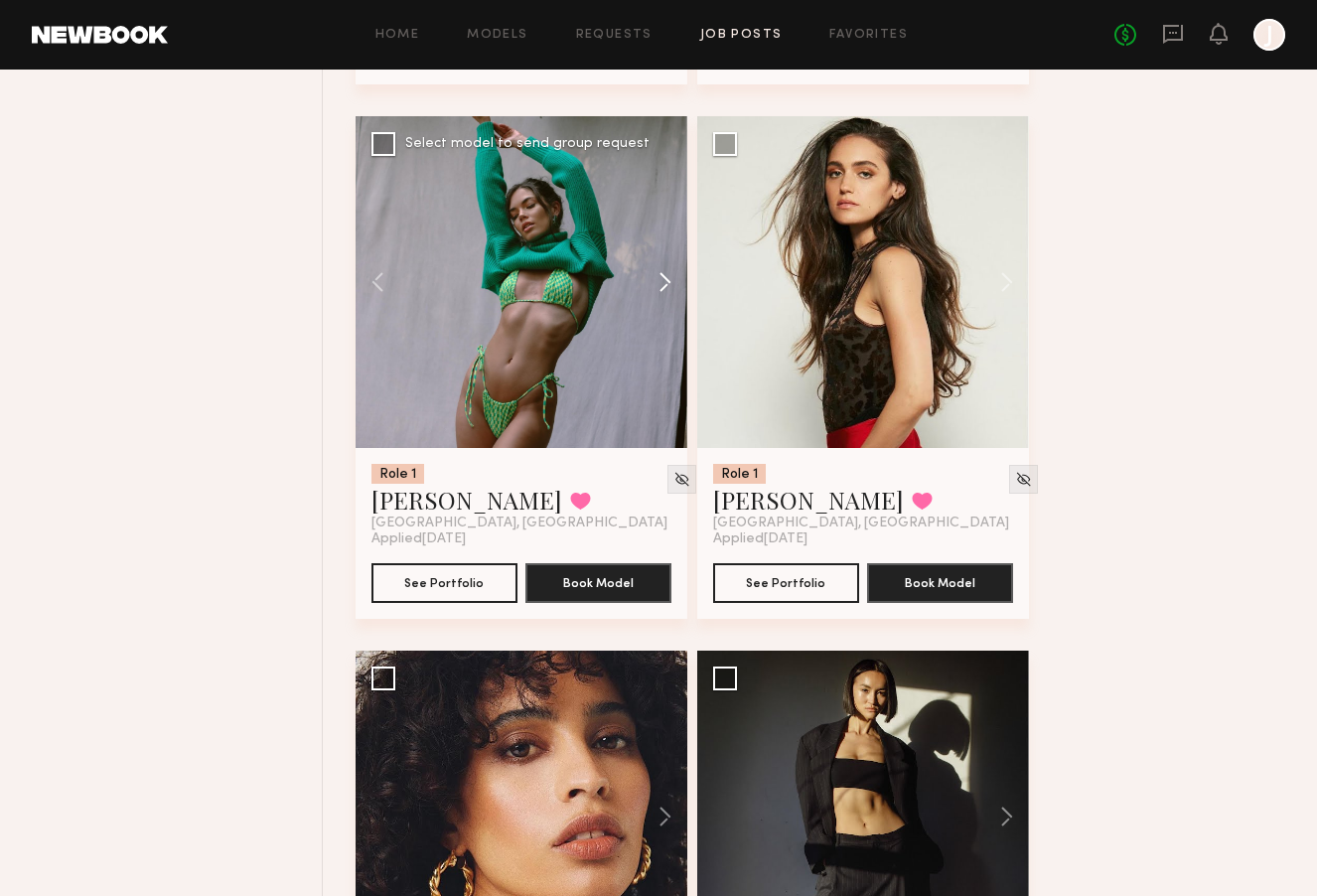 click 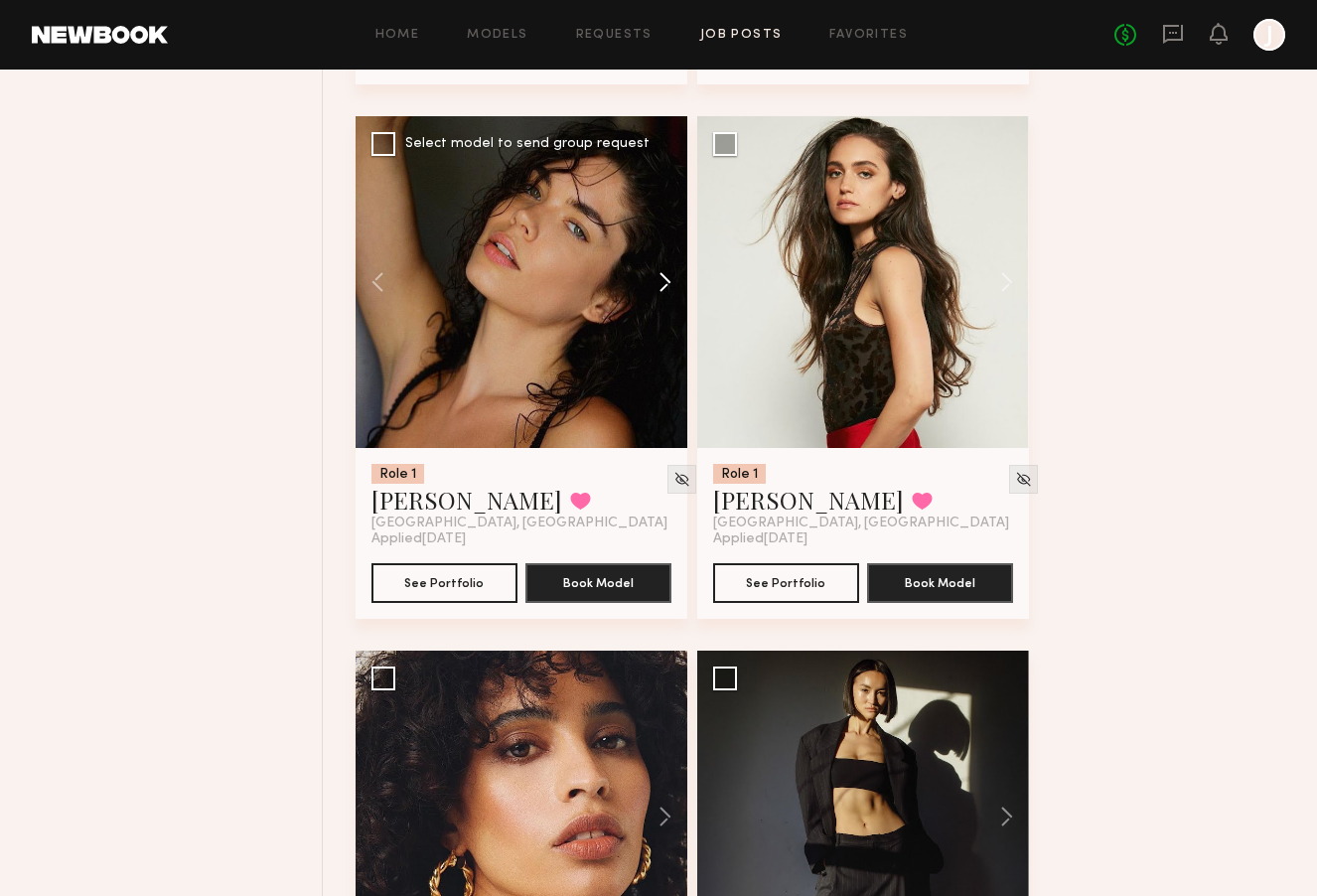 click 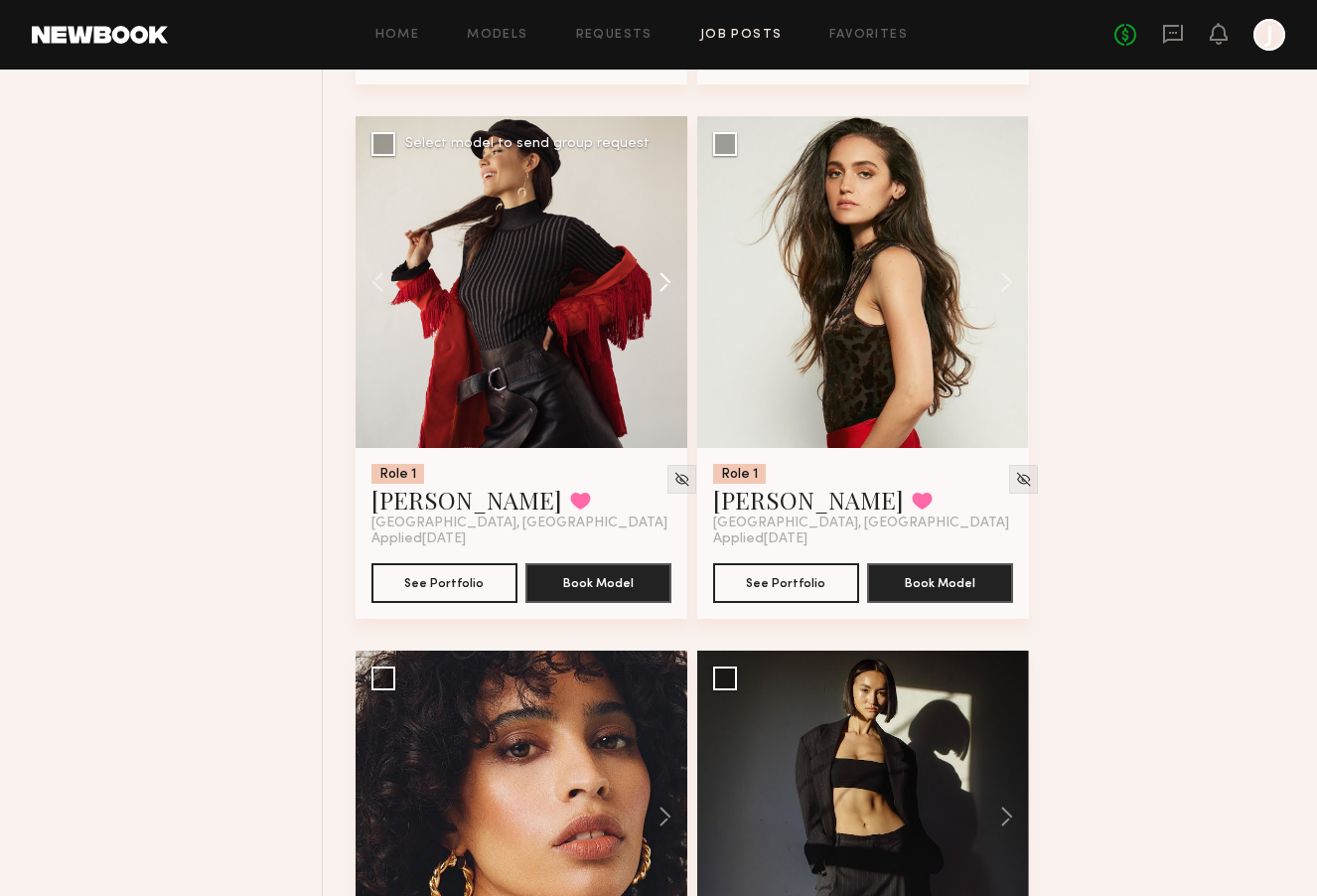 click 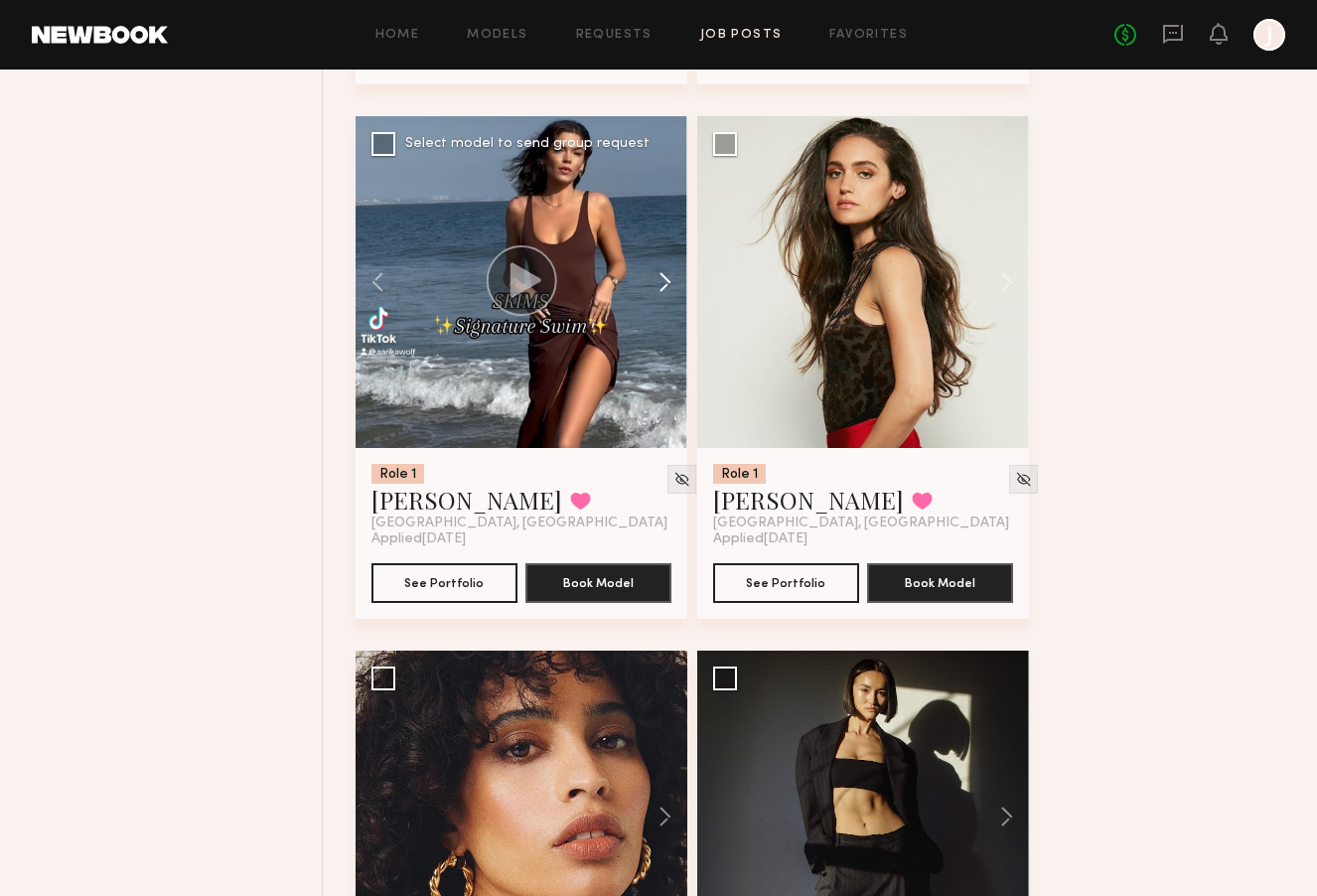 click 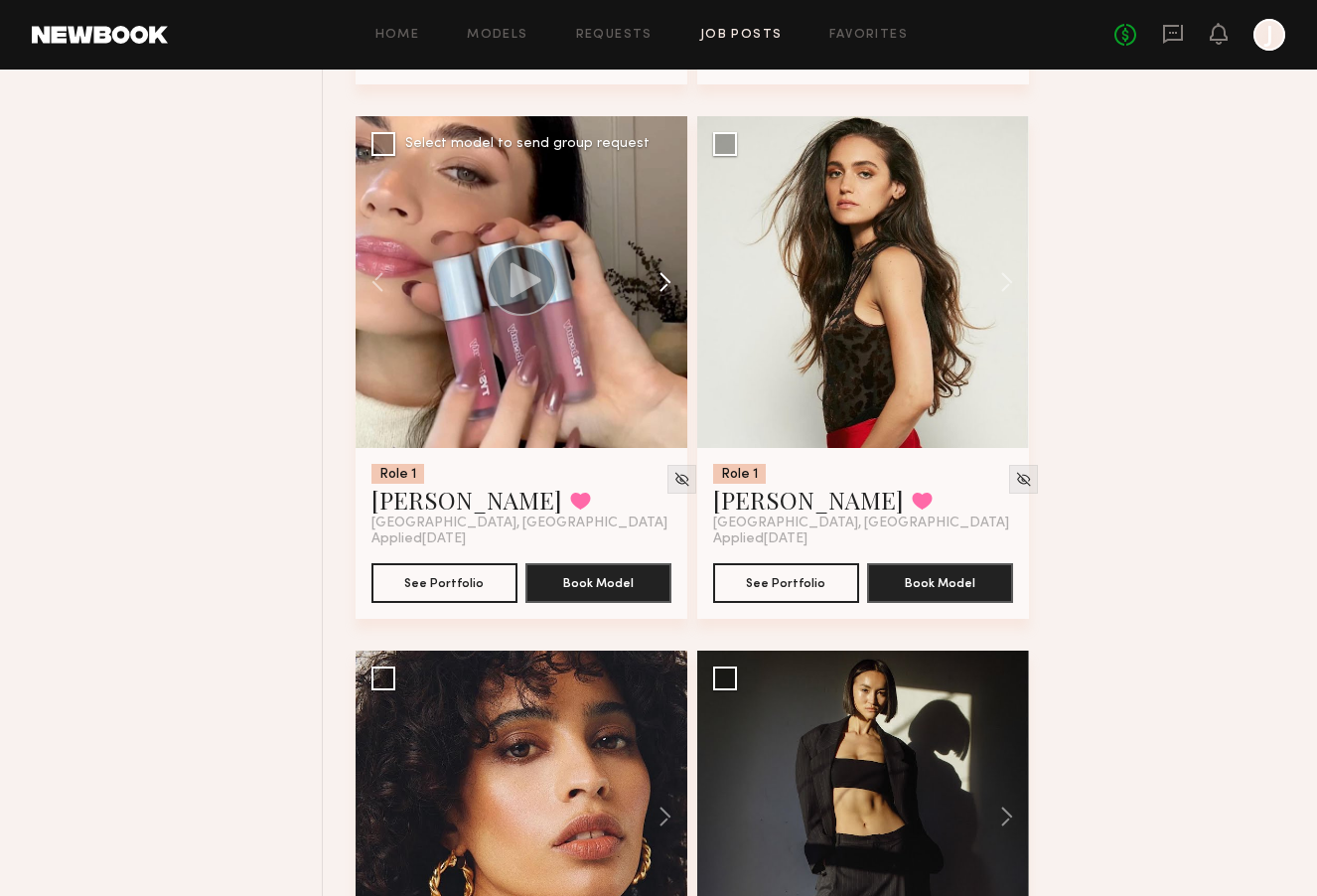click 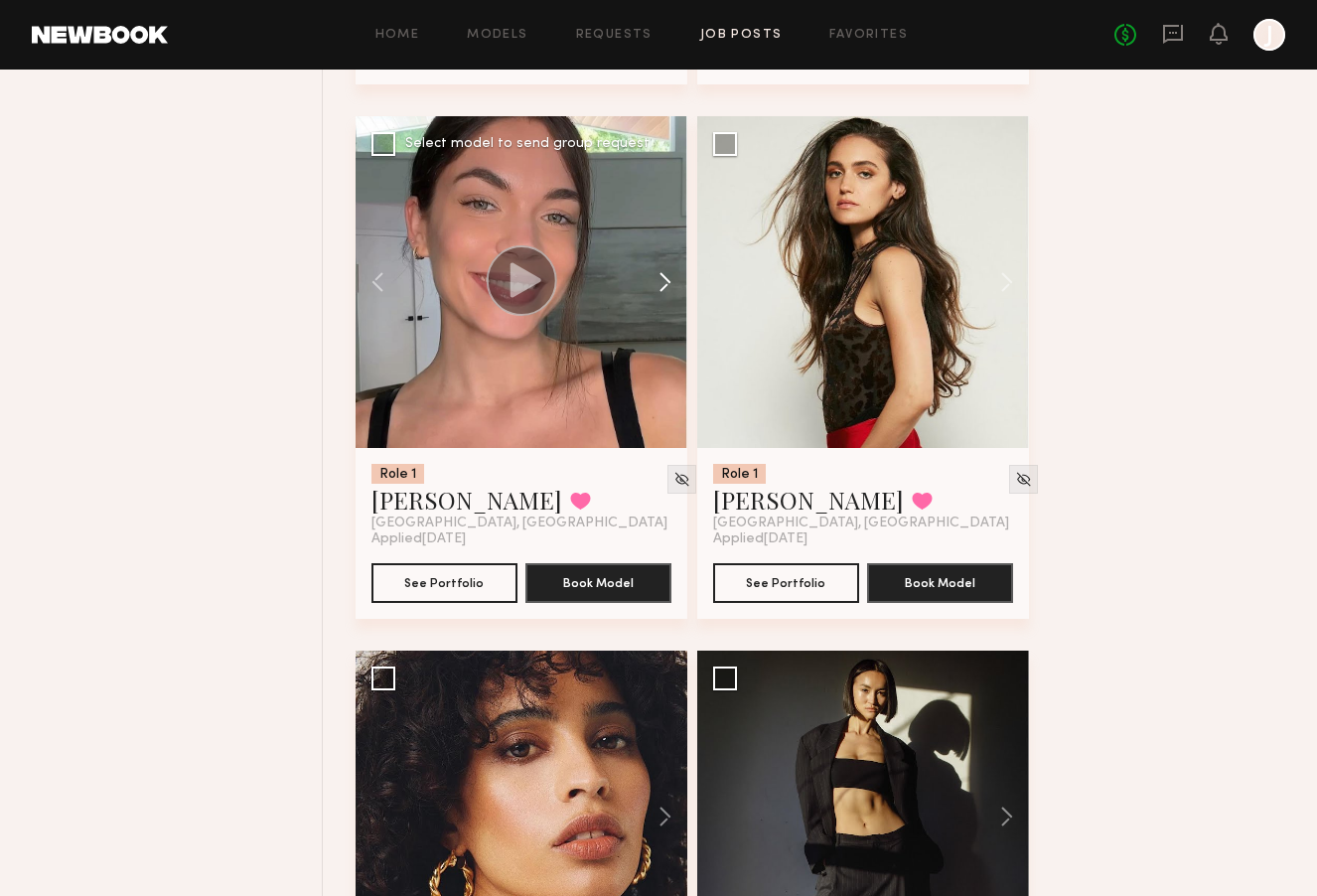 click 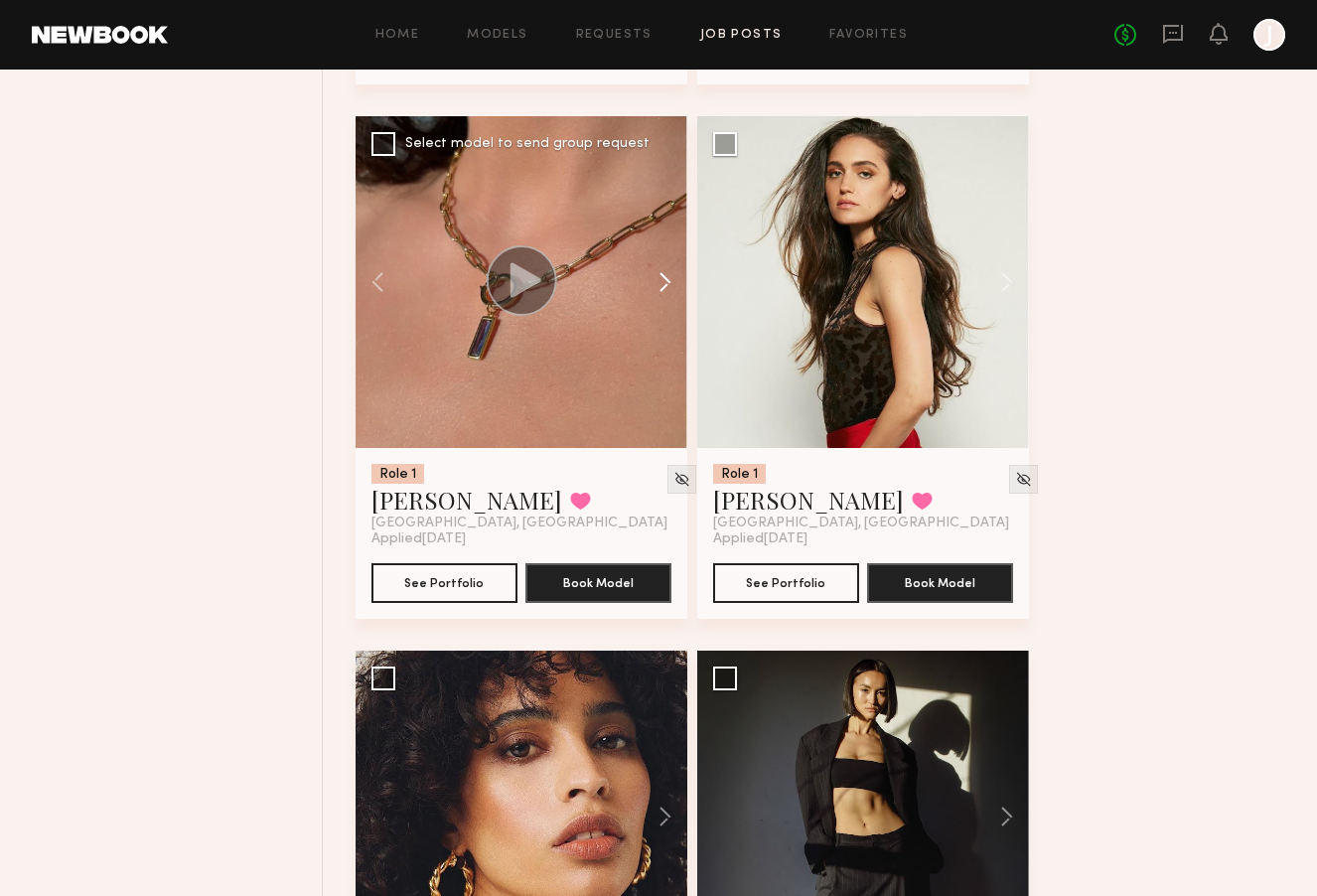 click 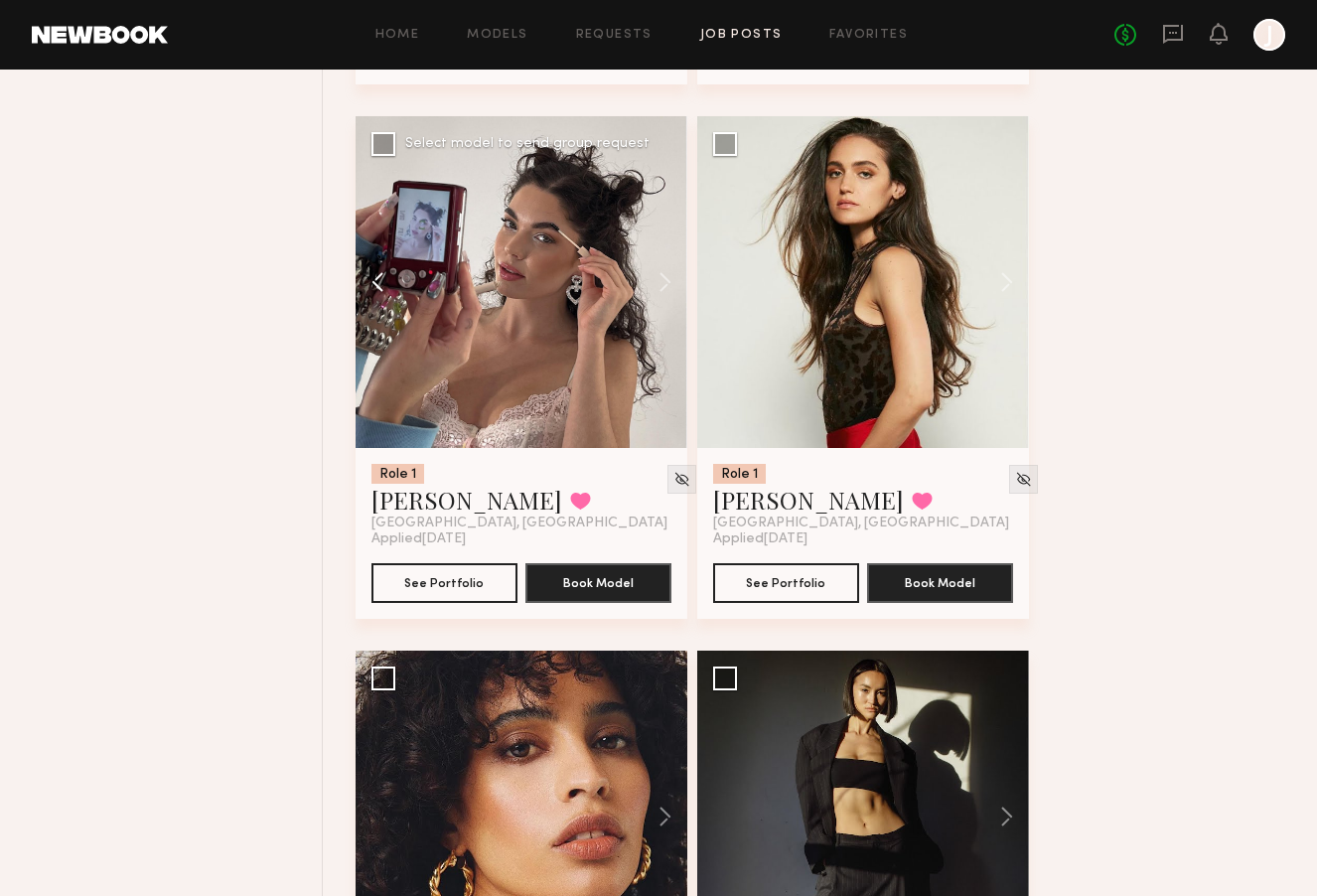 click 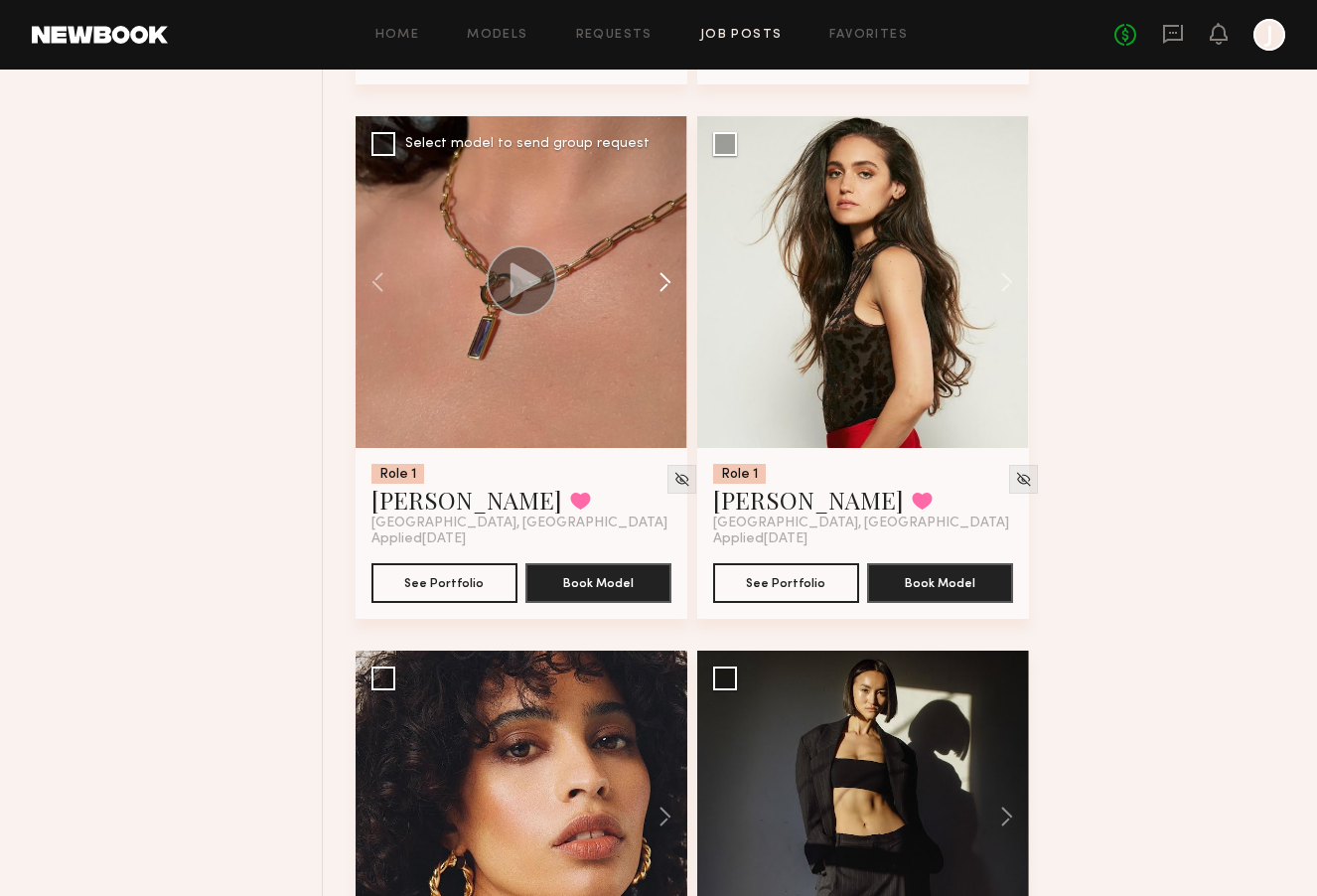 click 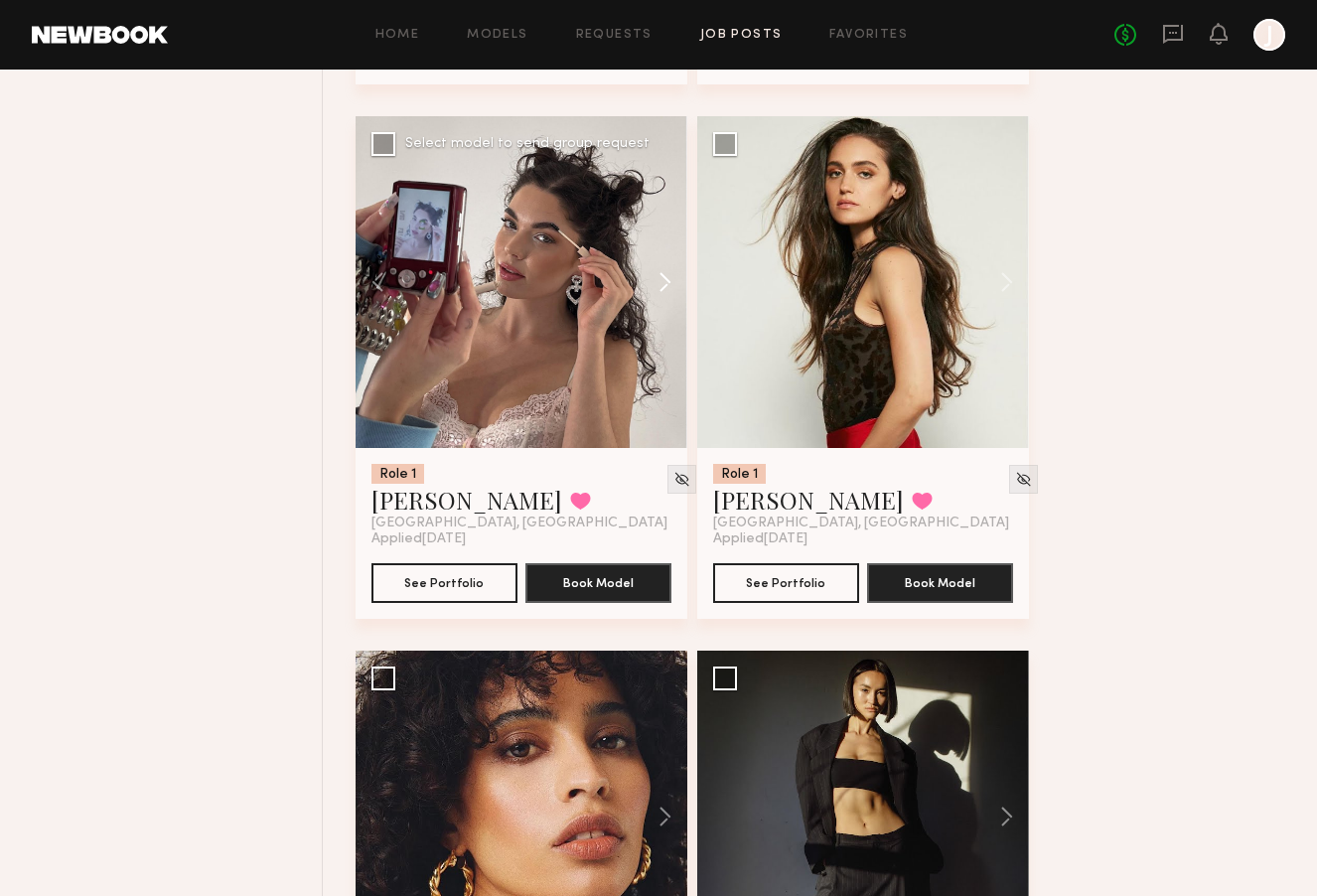 click 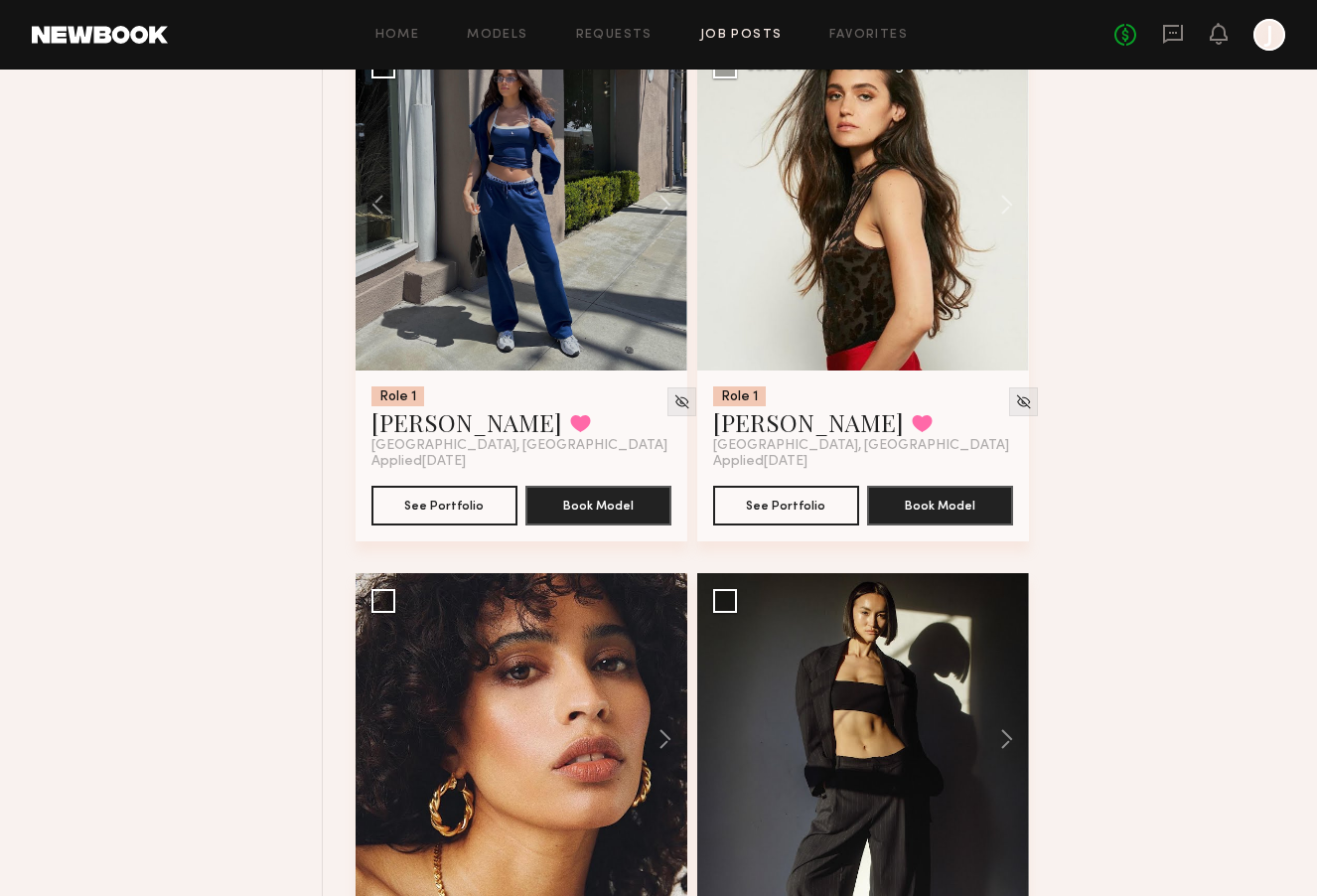 scroll, scrollTop: 2961, scrollLeft: 0, axis: vertical 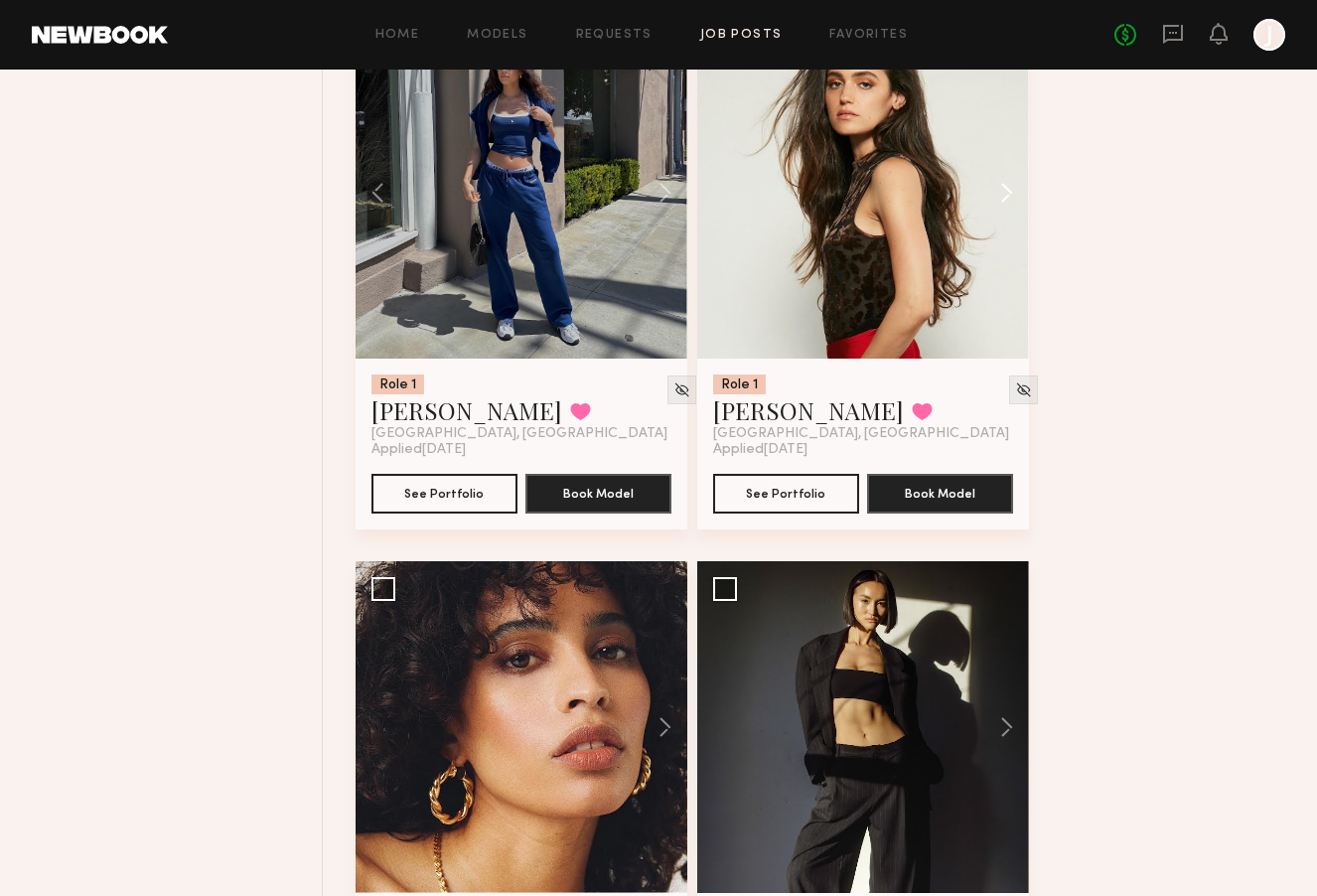 click 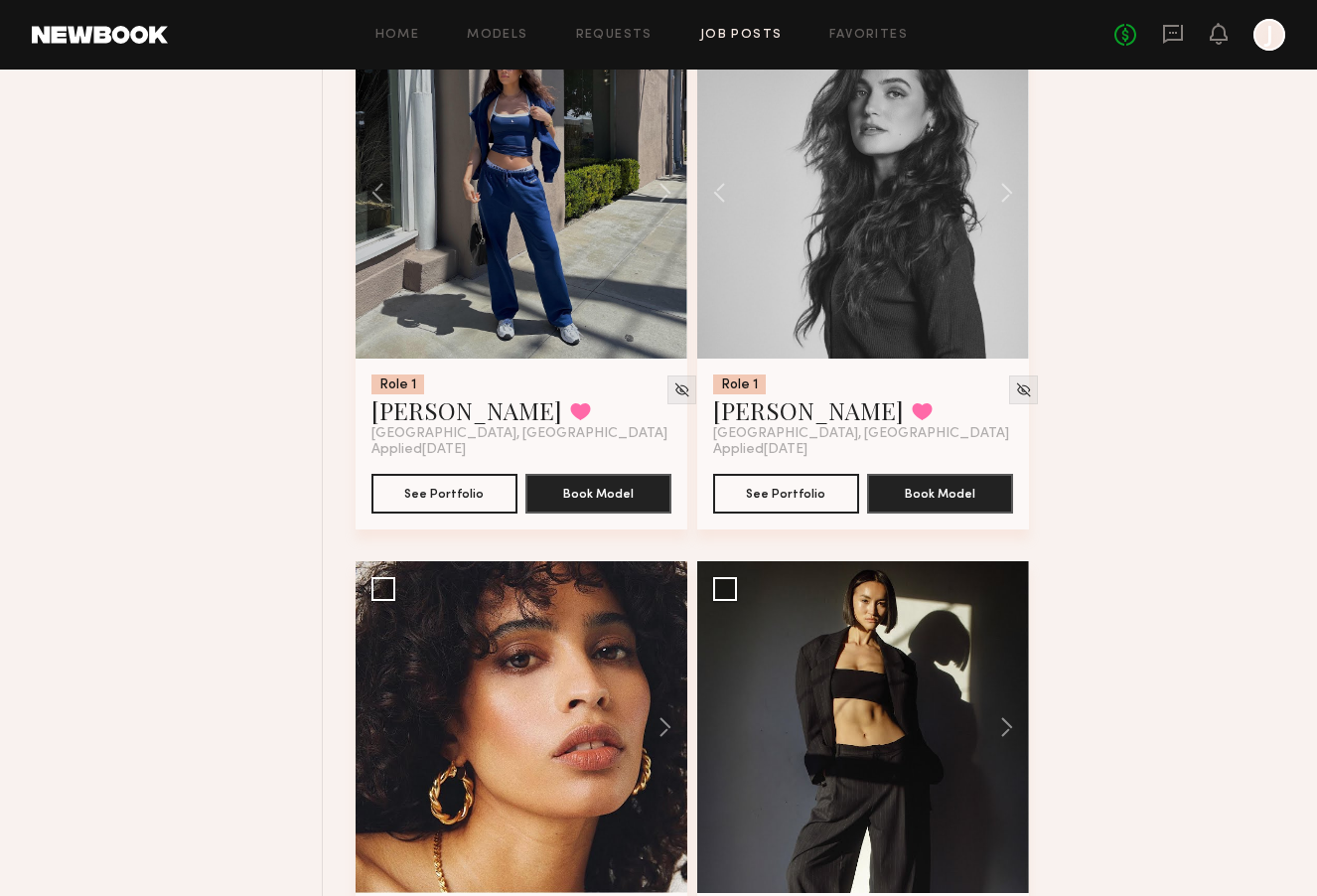 click on "Role 1 [PERSON_NAME] Favorite [GEOGRAPHIC_DATA], [GEOGRAPHIC_DATA] Applied  [DATE] See Portfolio Book Model Select model to send group request Role 1 [PERSON_NAME] Favorite [GEOGRAPHIC_DATA], [GEOGRAPHIC_DATA] Applied  [DATE] See Portfolio Book Model Select model to send group request Role 1 [PERSON_NAME] Favorite [GEOGRAPHIC_DATA], [GEOGRAPHIC_DATA] Applied  [DATE] See Portfolio Book Model Select model to send group request Role 1 [PERSON_NAME] Favorite [GEOGRAPHIC_DATA], [GEOGRAPHIC_DATA] Applied  [DATE] See Portfolio Book Model Select model to send group request Role 1 [PERSON_NAME] Favorited [GEOGRAPHIC_DATA], [GEOGRAPHIC_DATA] Applied  [DATE] See Portfolio Book Model Select model to send group request Role 1 [PERSON_NAME] Favorite [GEOGRAPHIC_DATA], [GEOGRAPHIC_DATA] Applied  [DATE] See Portfolio Book Model Select model to send group request Role 1 [PERSON_NAME] Favorite [GEOGRAPHIC_DATA], [GEOGRAPHIC_DATA] Applied  [DATE] See Portfolio Book Model Select model to send group request Role 1 [PERSON_NAME] Favorite [GEOGRAPHIC_DATA], [GEOGRAPHIC_DATA] Applied  [DATE] See Portfolio Book Model Select model to send group request Role 1 [PERSON_NAME] Favorite Applied" 